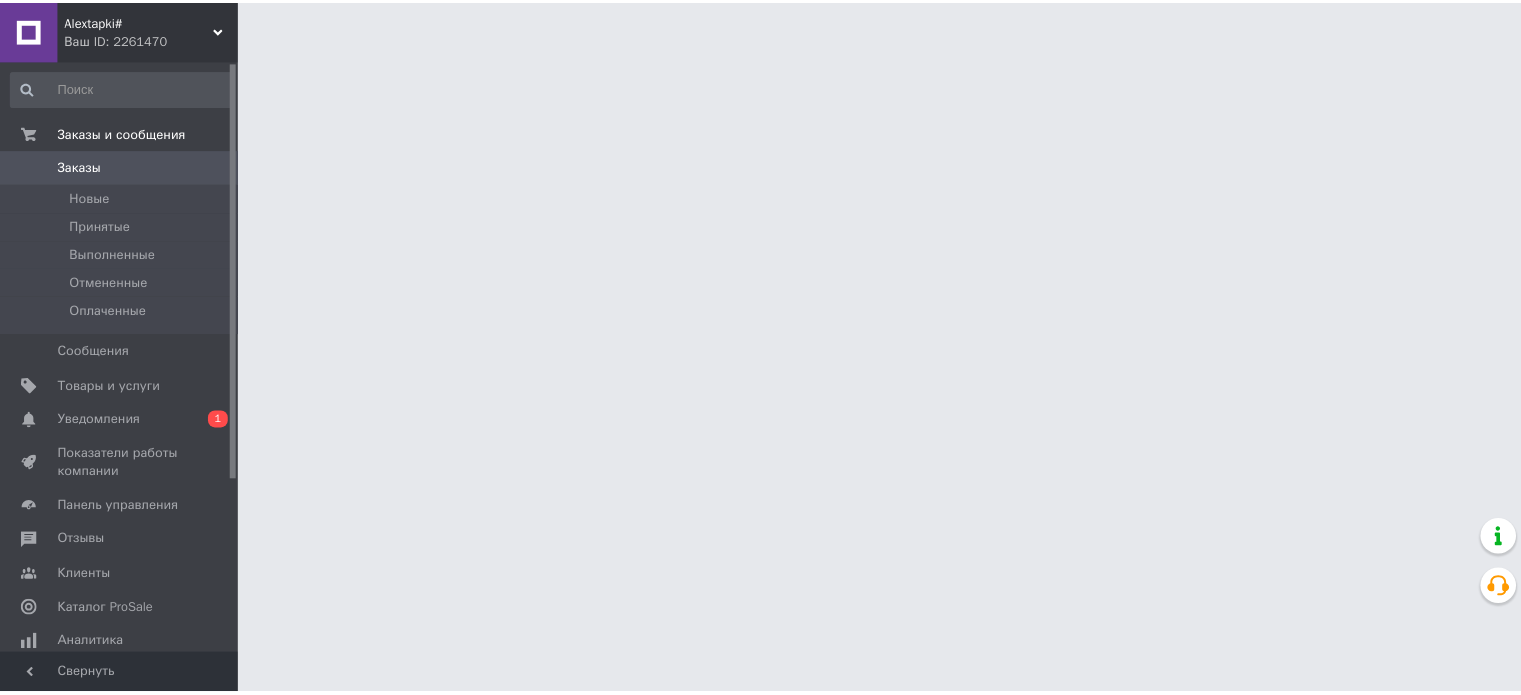 scroll, scrollTop: 0, scrollLeft: 0, axis: both 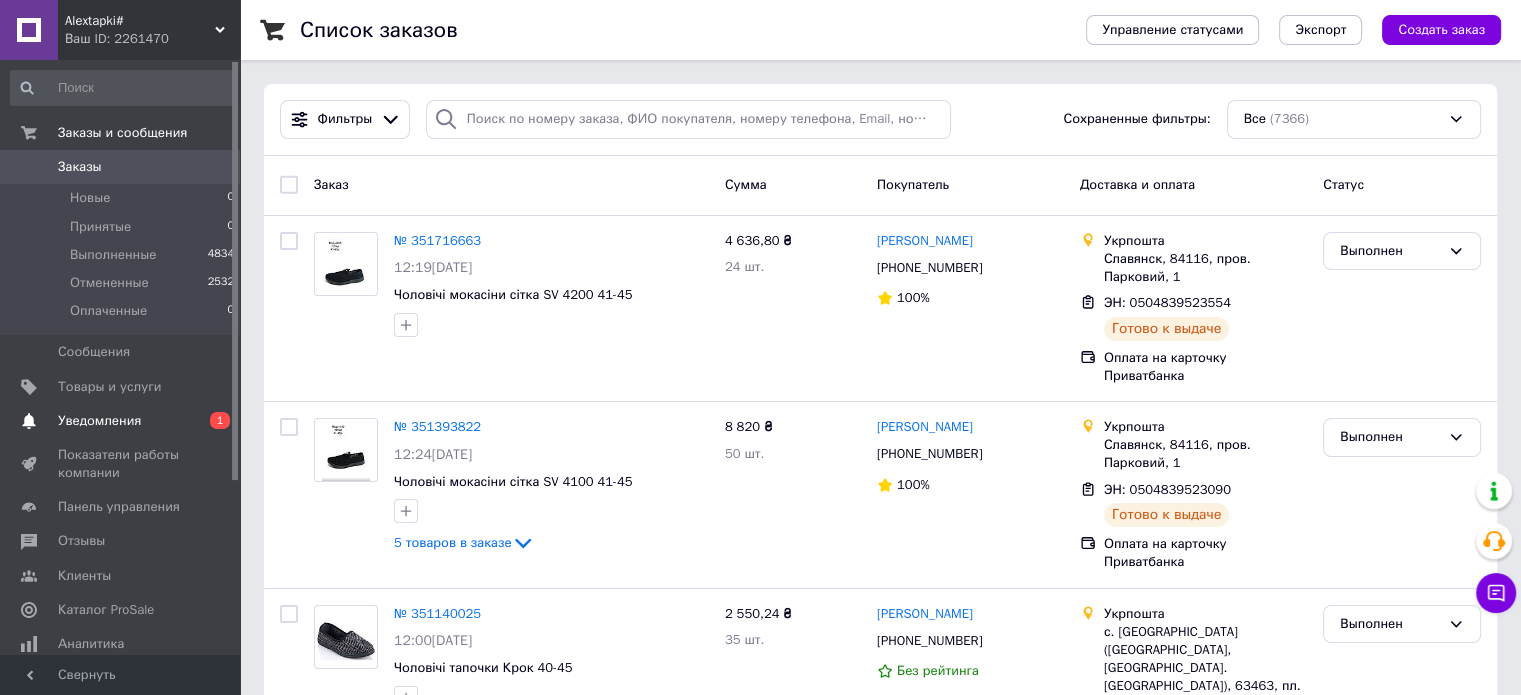 click on "Уведомления" at bounding box center [99, 421] 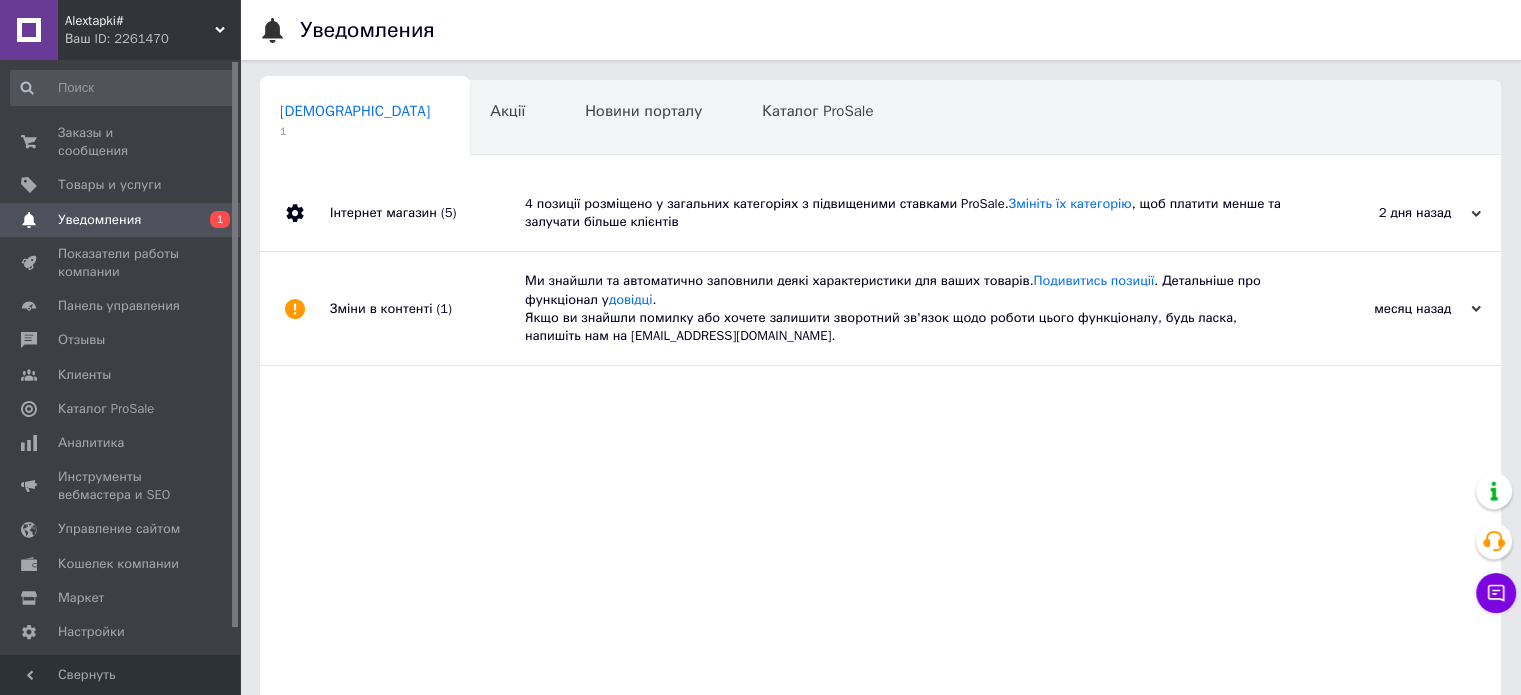 click 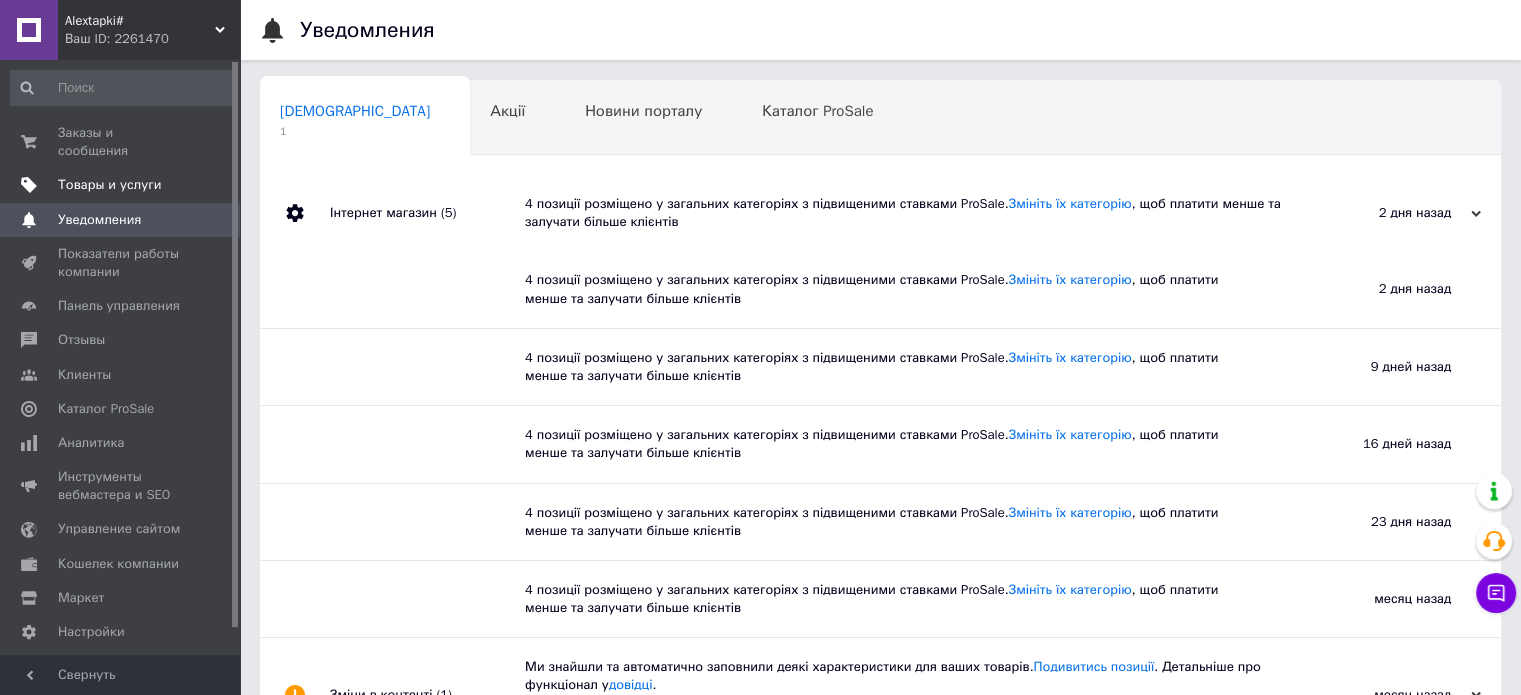 click on "Товары и услуги" at bounding box center (110, 185) 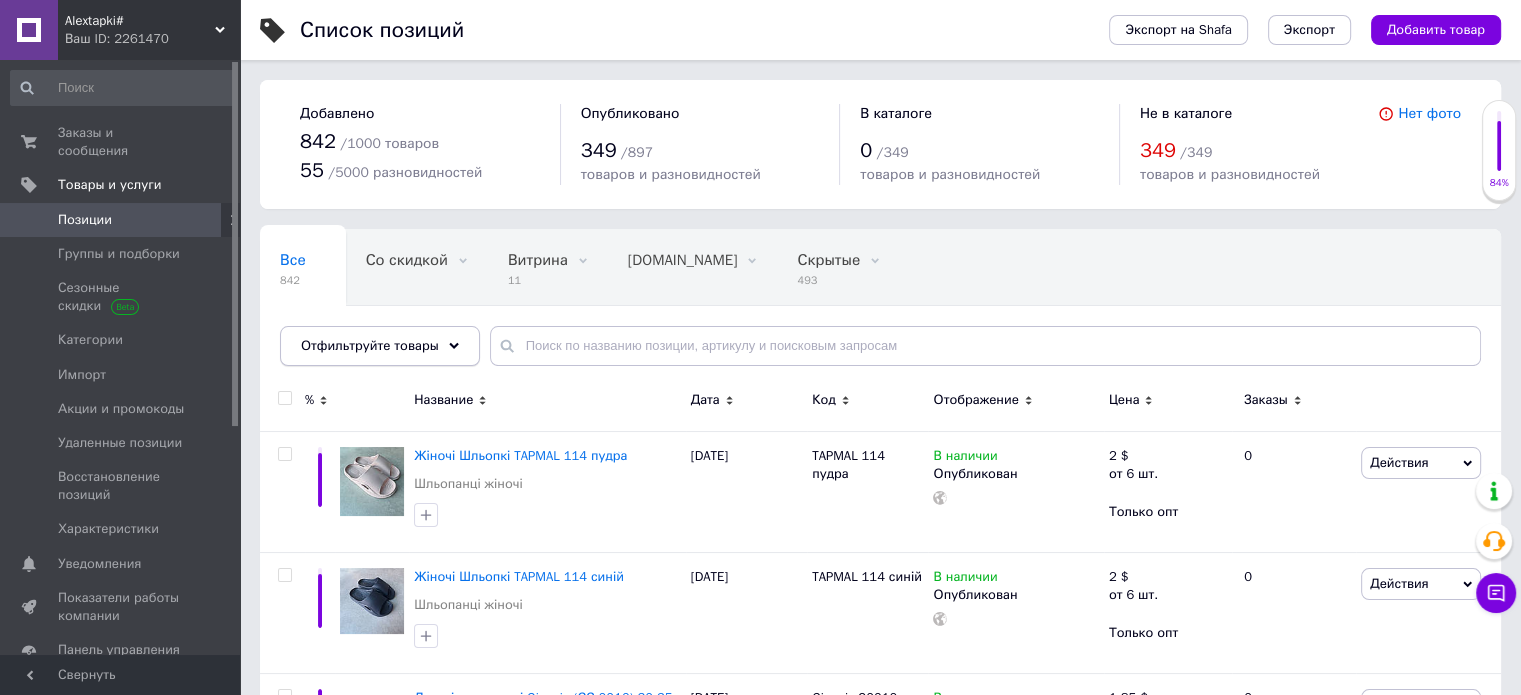 click on "Отфильтруйте товары" at bounding box center (380, 346) 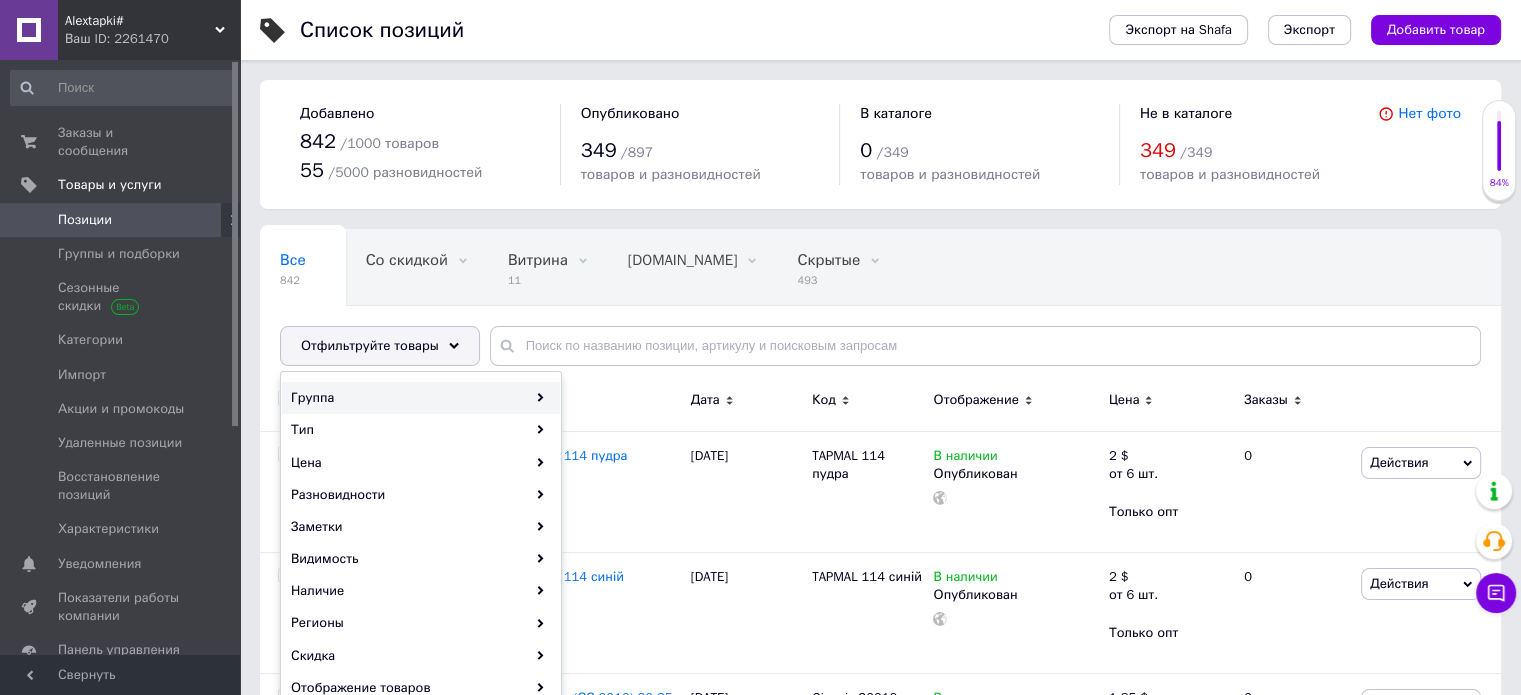 click 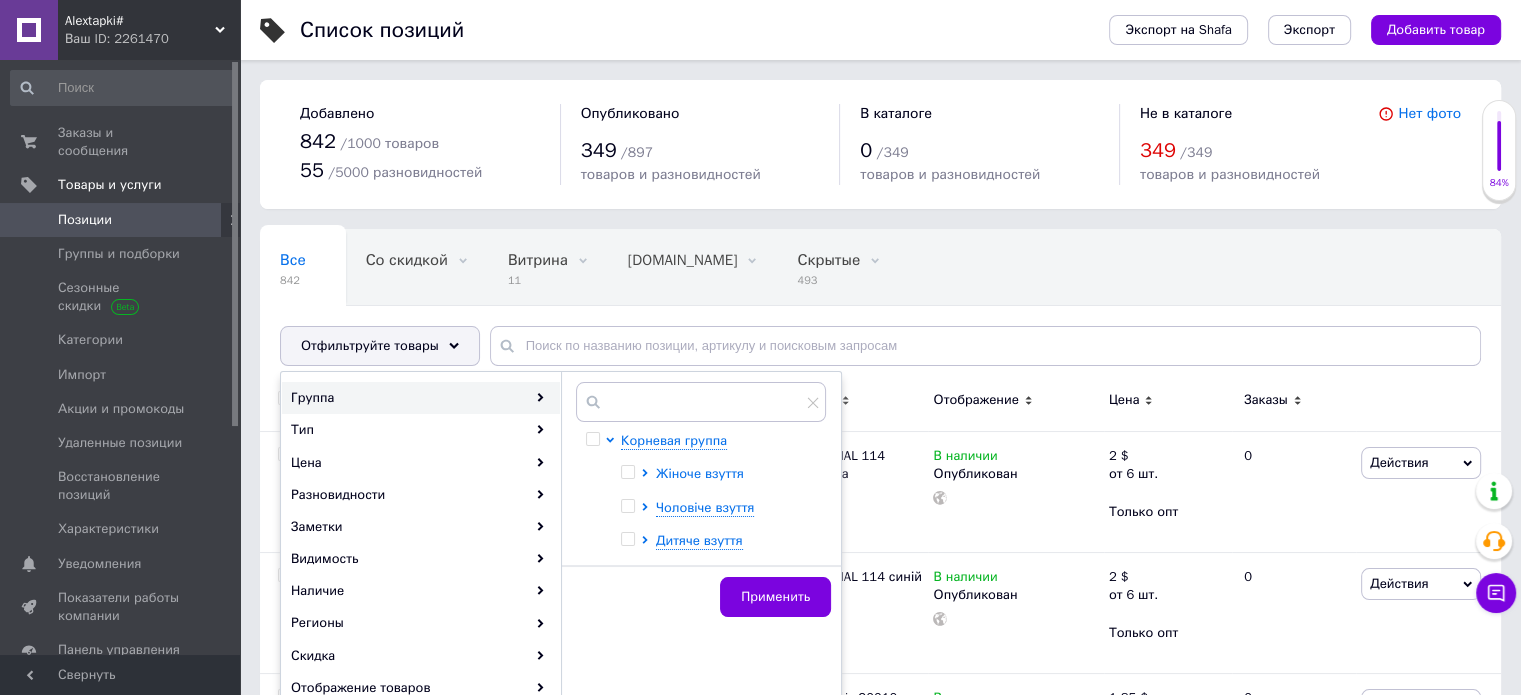 click on "Жіноче взуття" at bounding box center (700, 473) 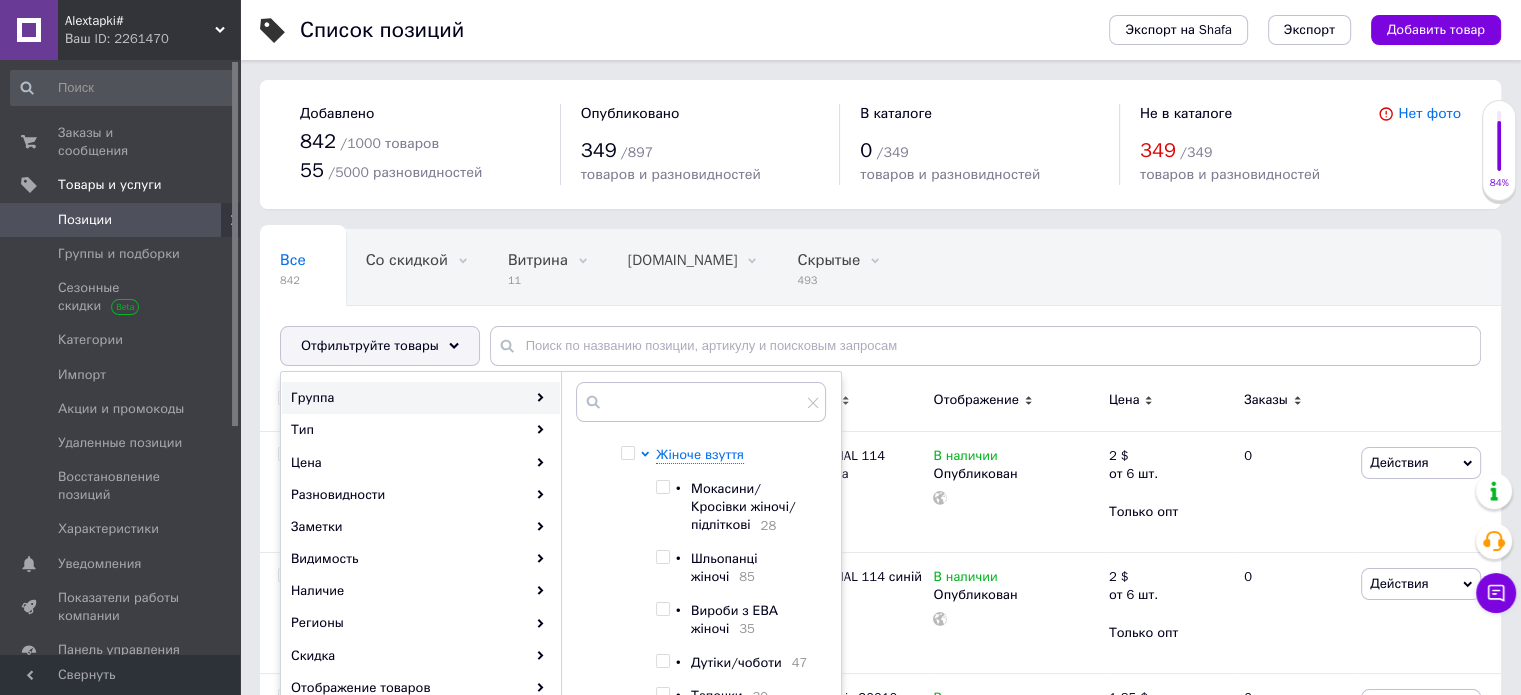 scroll, scrollTop: 0, scrollLeft: 0, axis: both 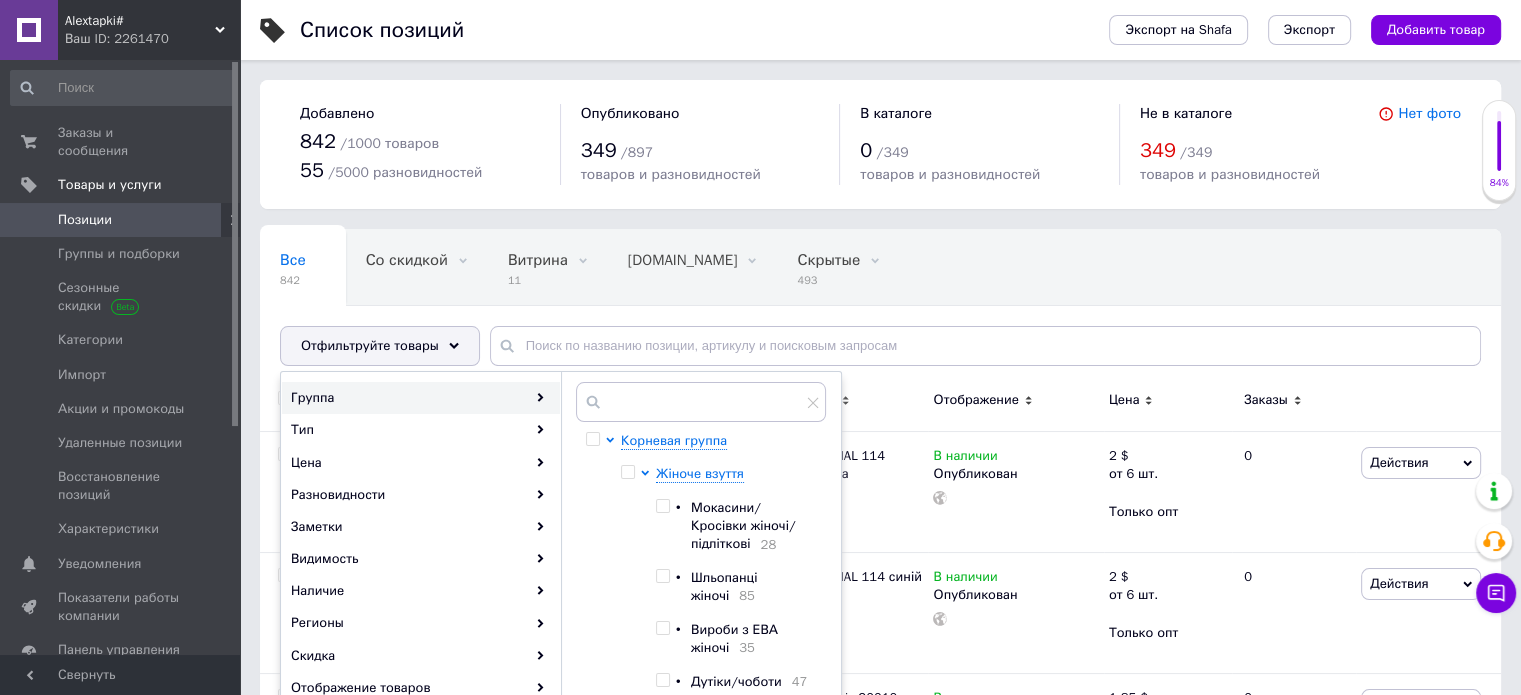click on "Мокасини/Кросівки жіночі/підліткові" at bounding box center (743, 525) 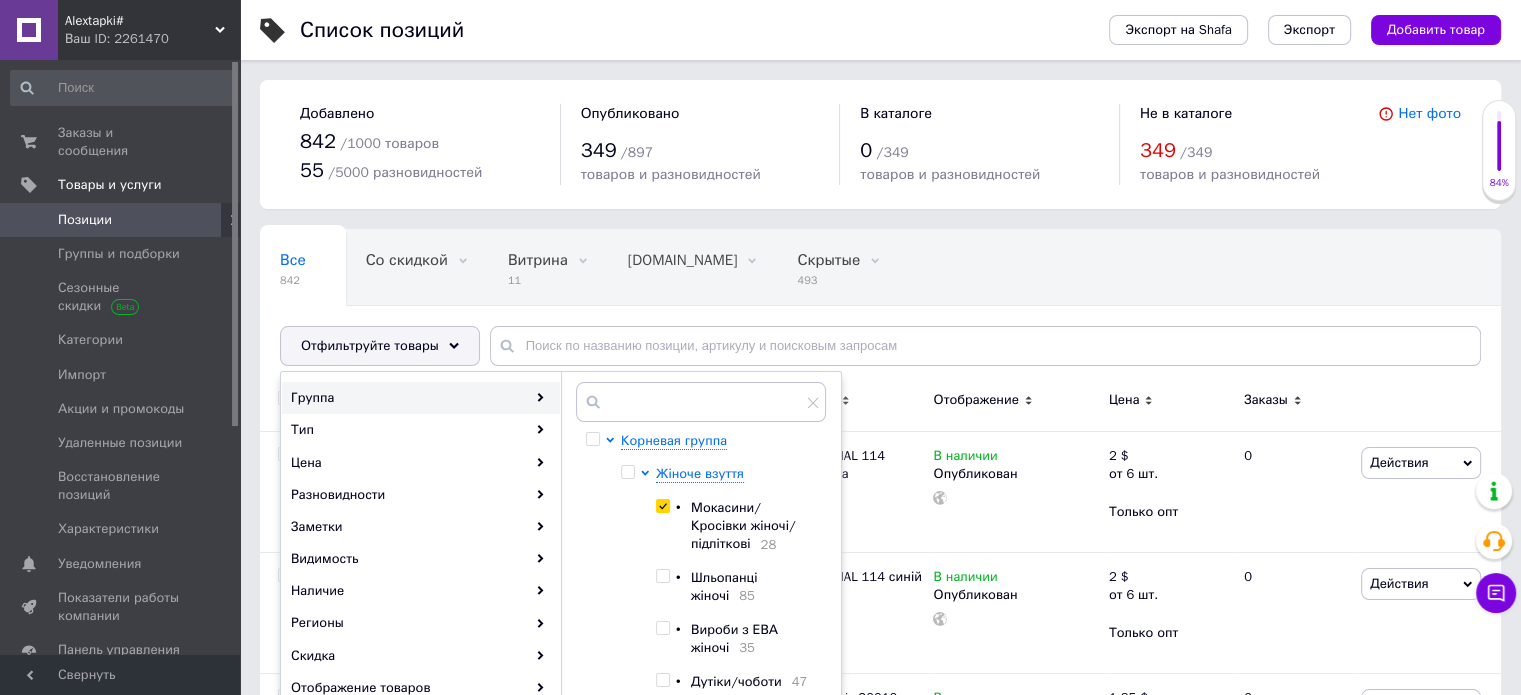 checkbox on "true" 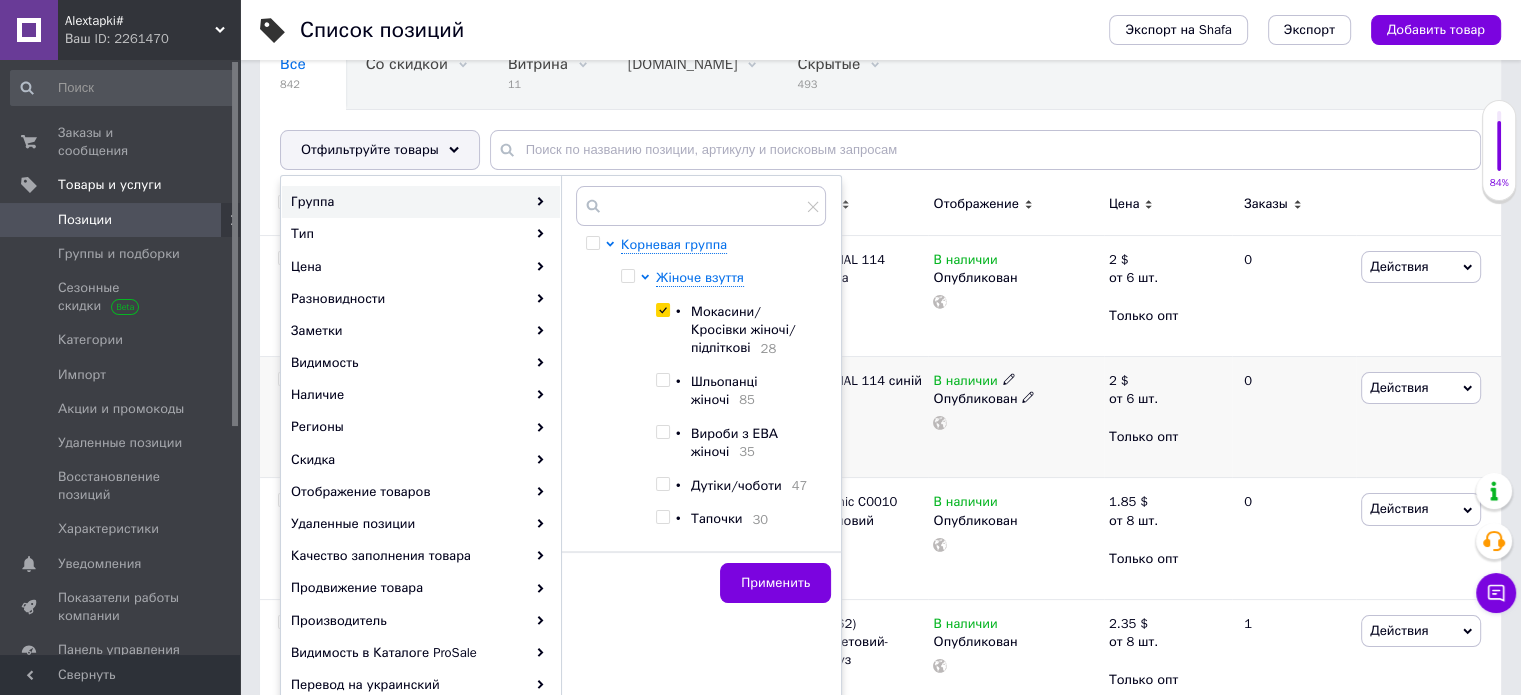 scroll, scrollTop: 200, scrollLeft: 0, axis: vertical 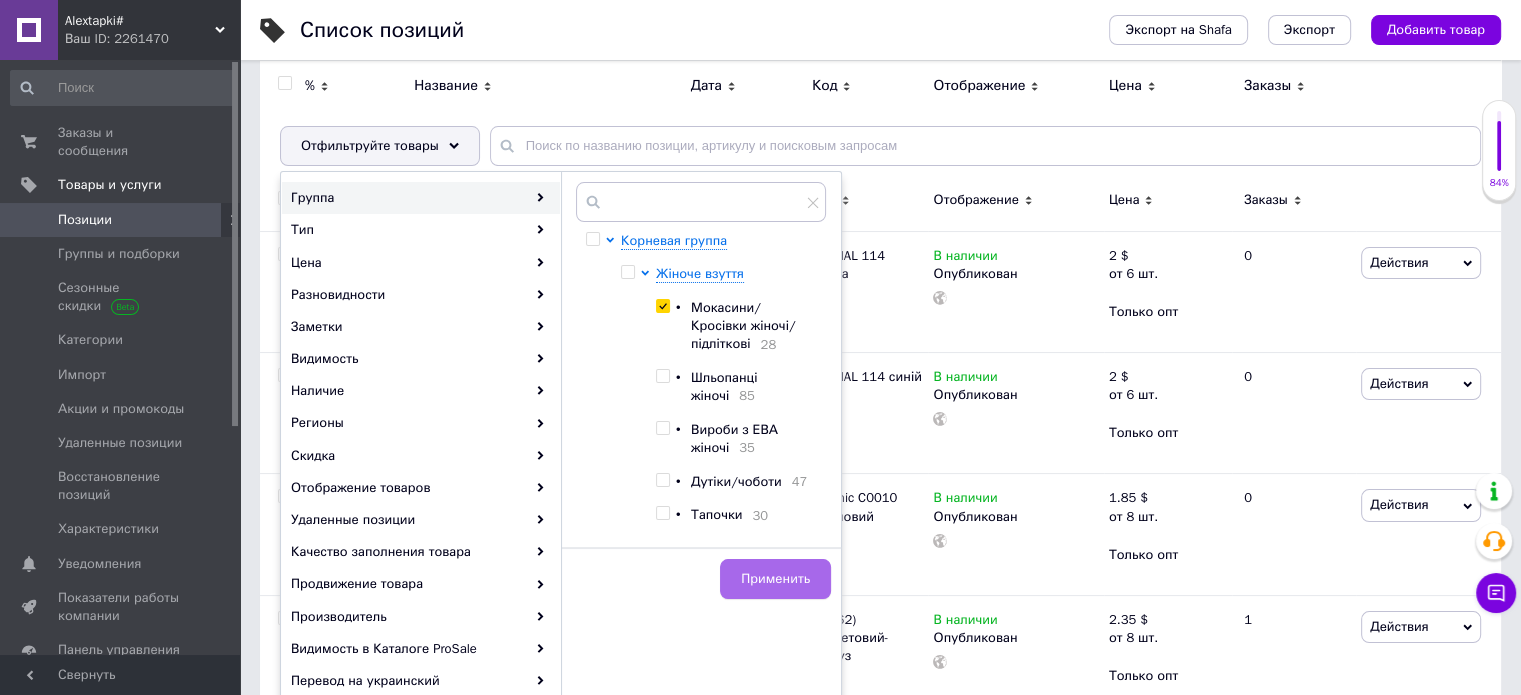 click on "Применить" at bounding box center [775, 579] 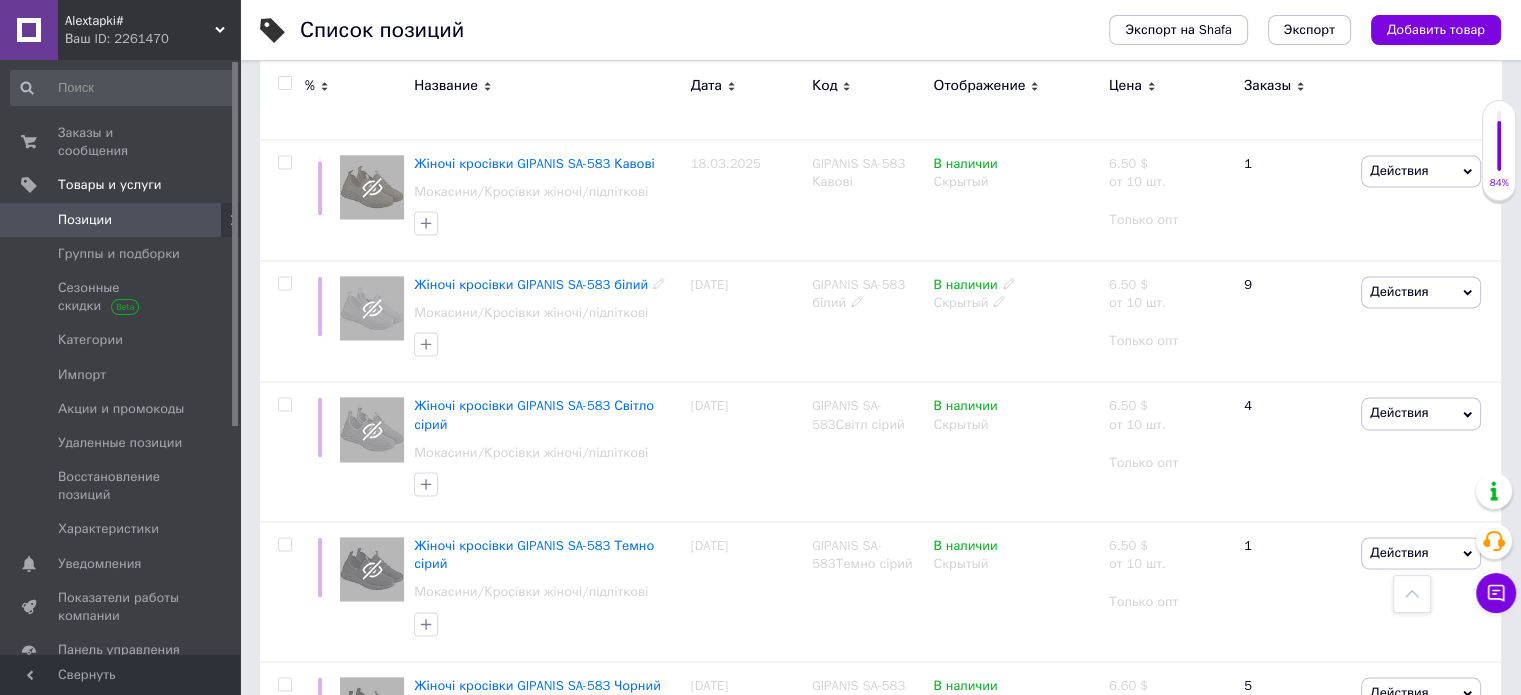 scroll, scrollTop: 2900, scrollLeft: 0, axis: vertical 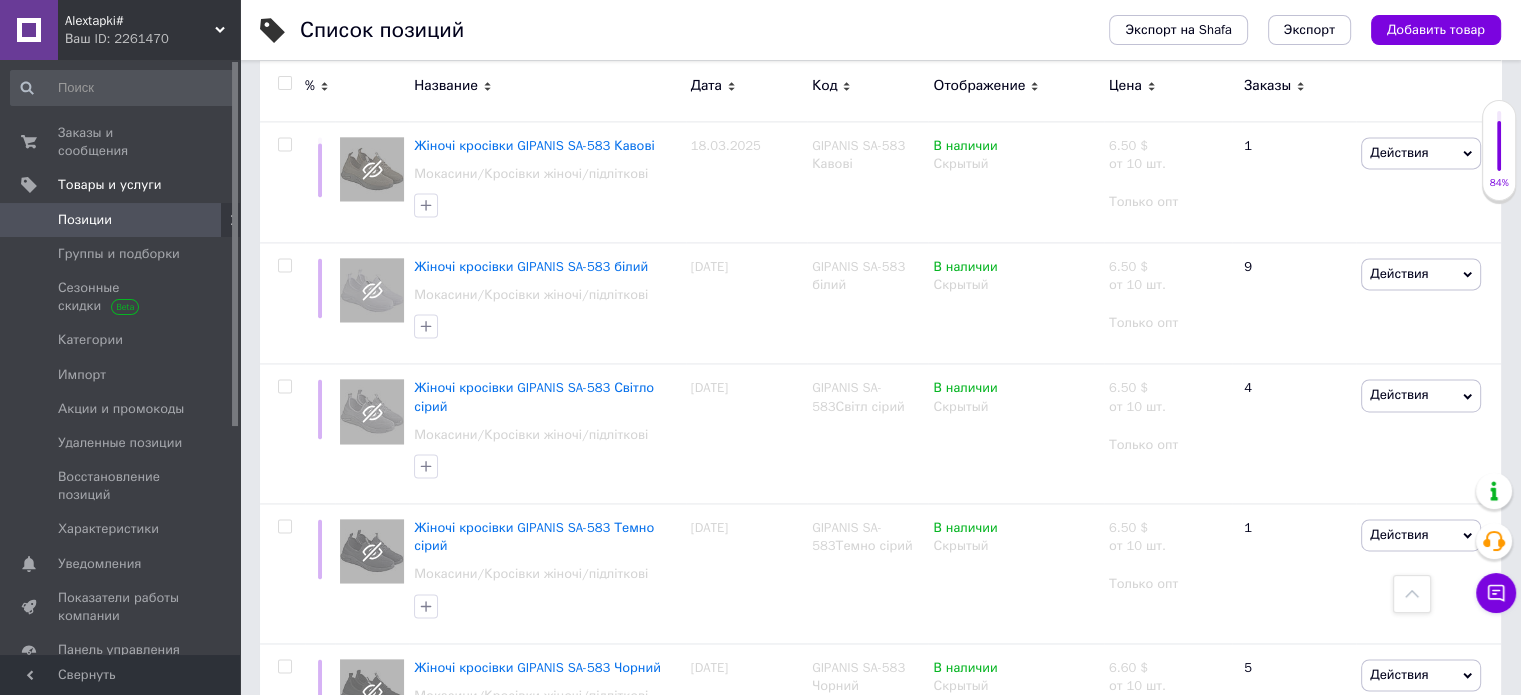 click 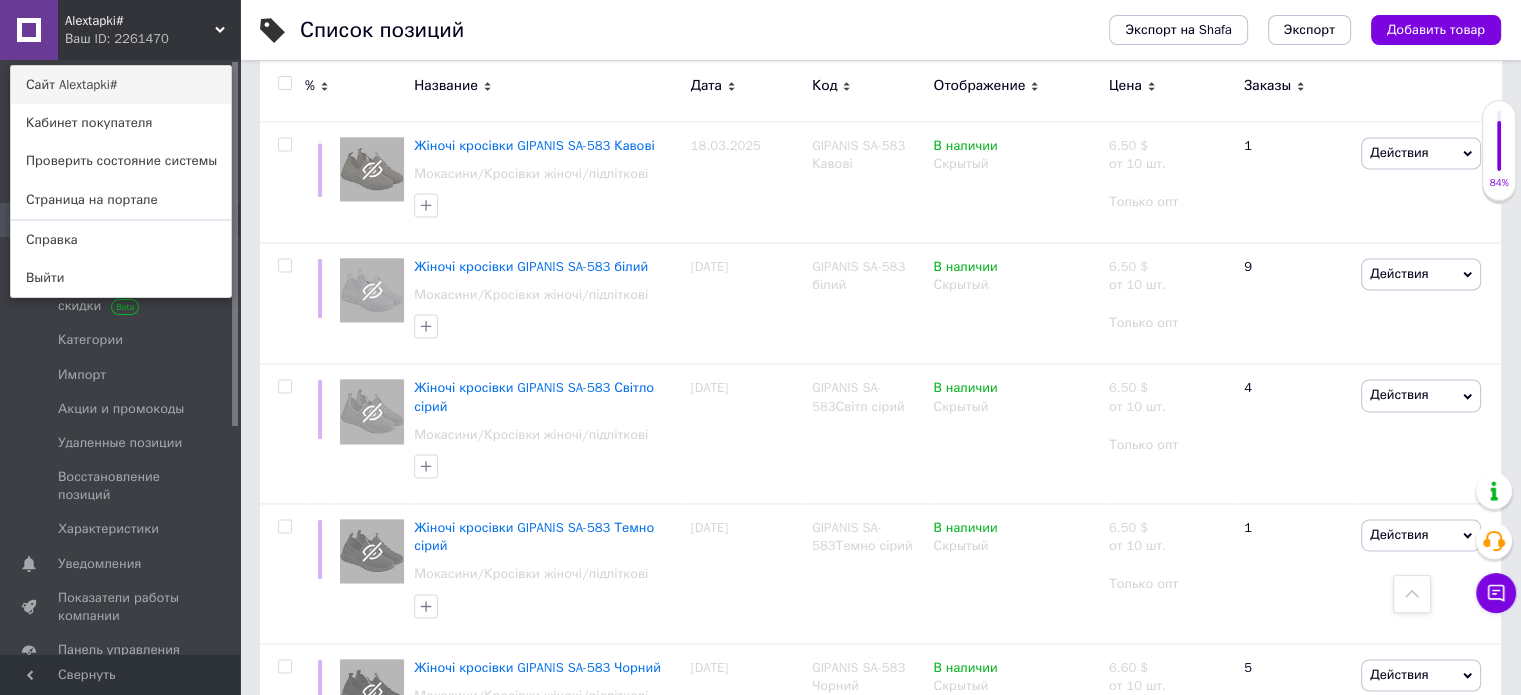 click on "Сайт Alextapki#" at bounding box center [121, 85] 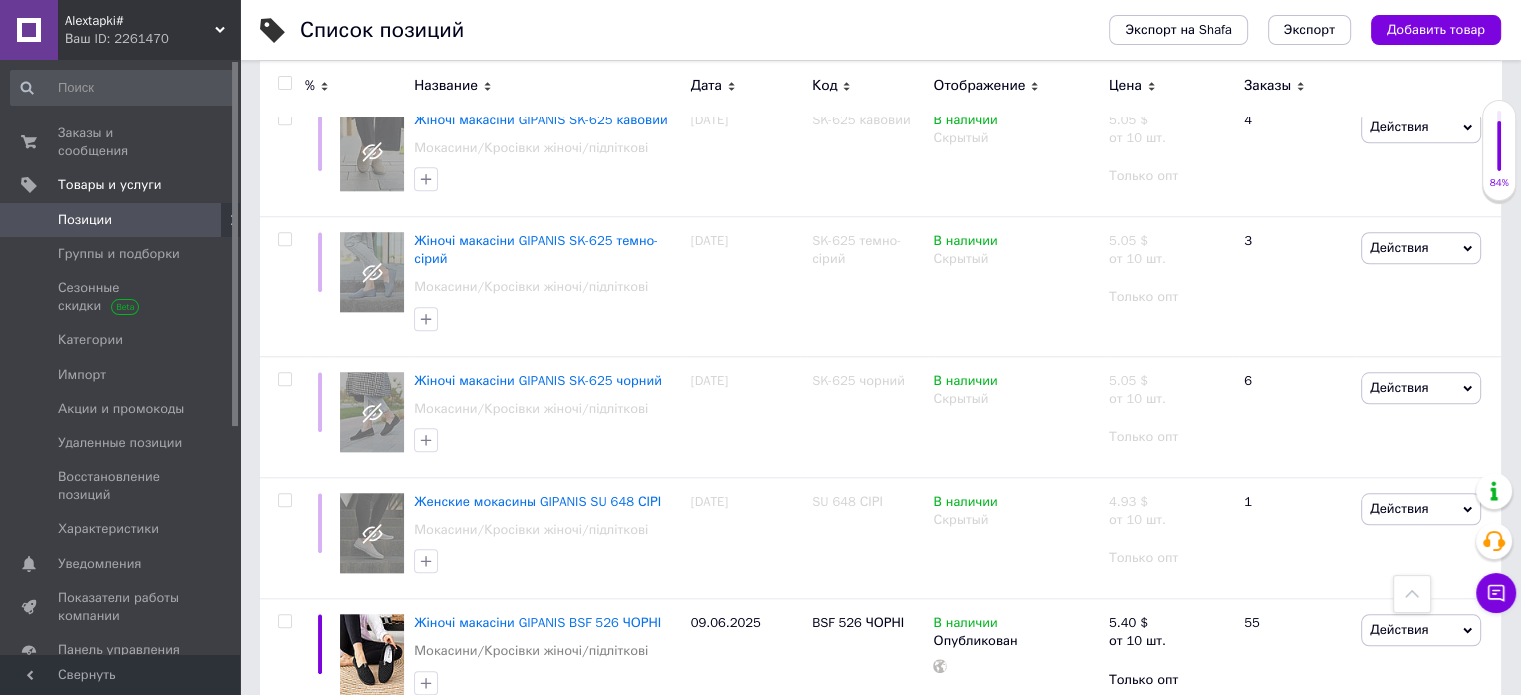 scroll, scrollTop: 9500, scrollLeft: 0, axis: vertical 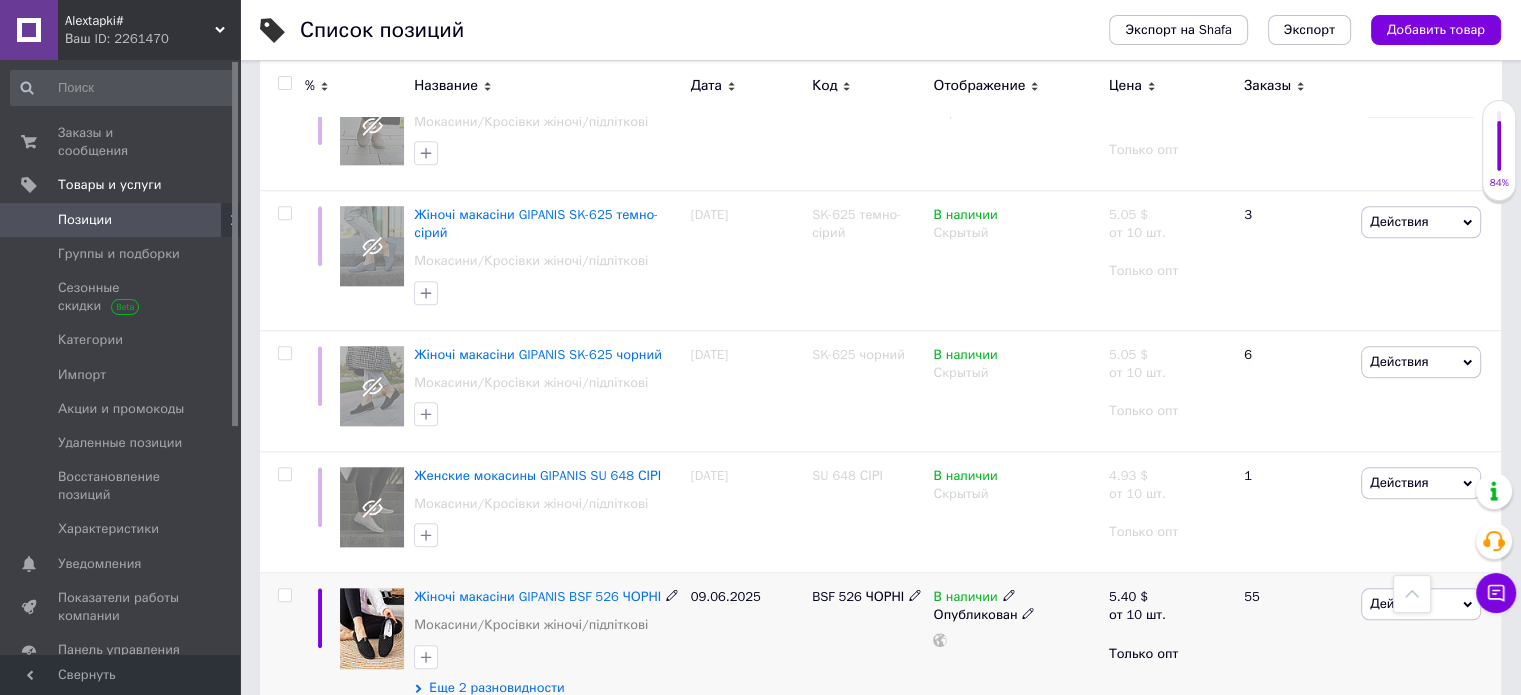 click 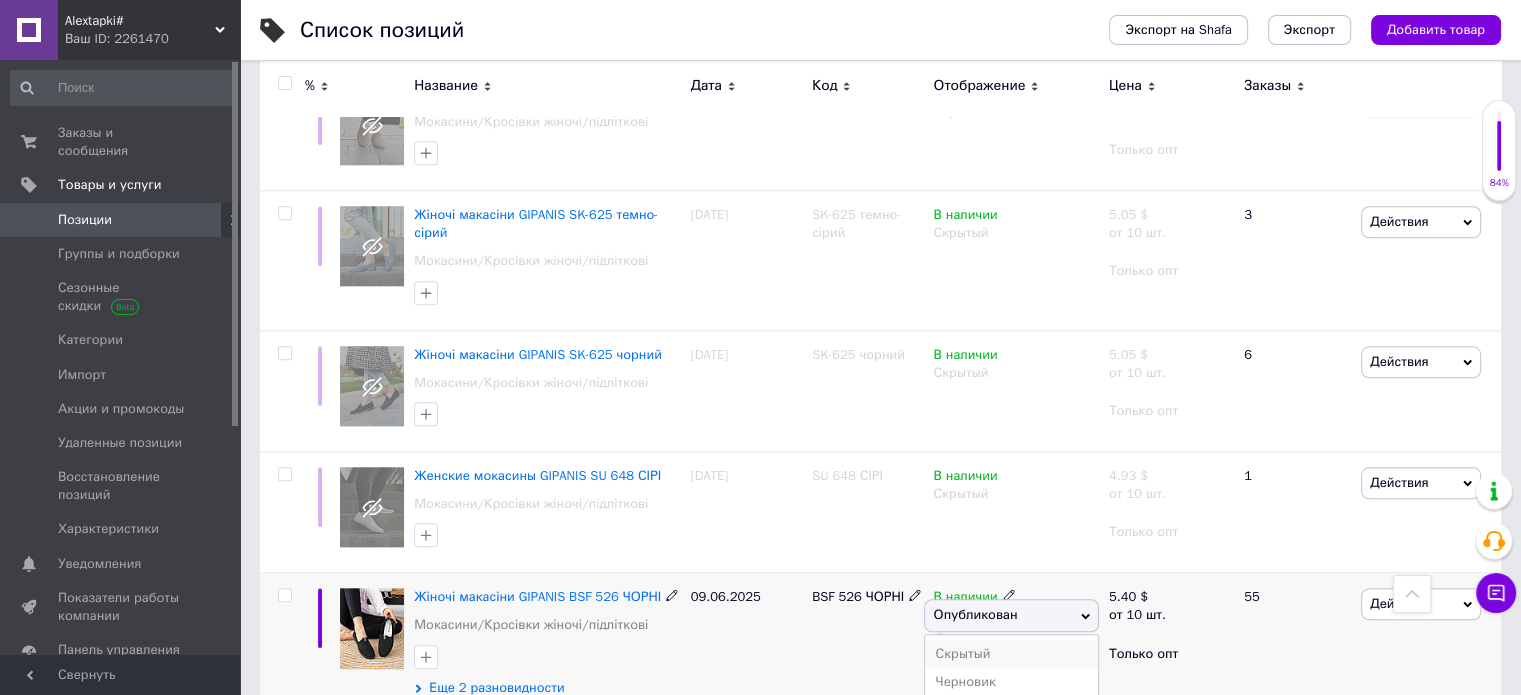 click on "Скрытый" at bounding box center (1011, 654) 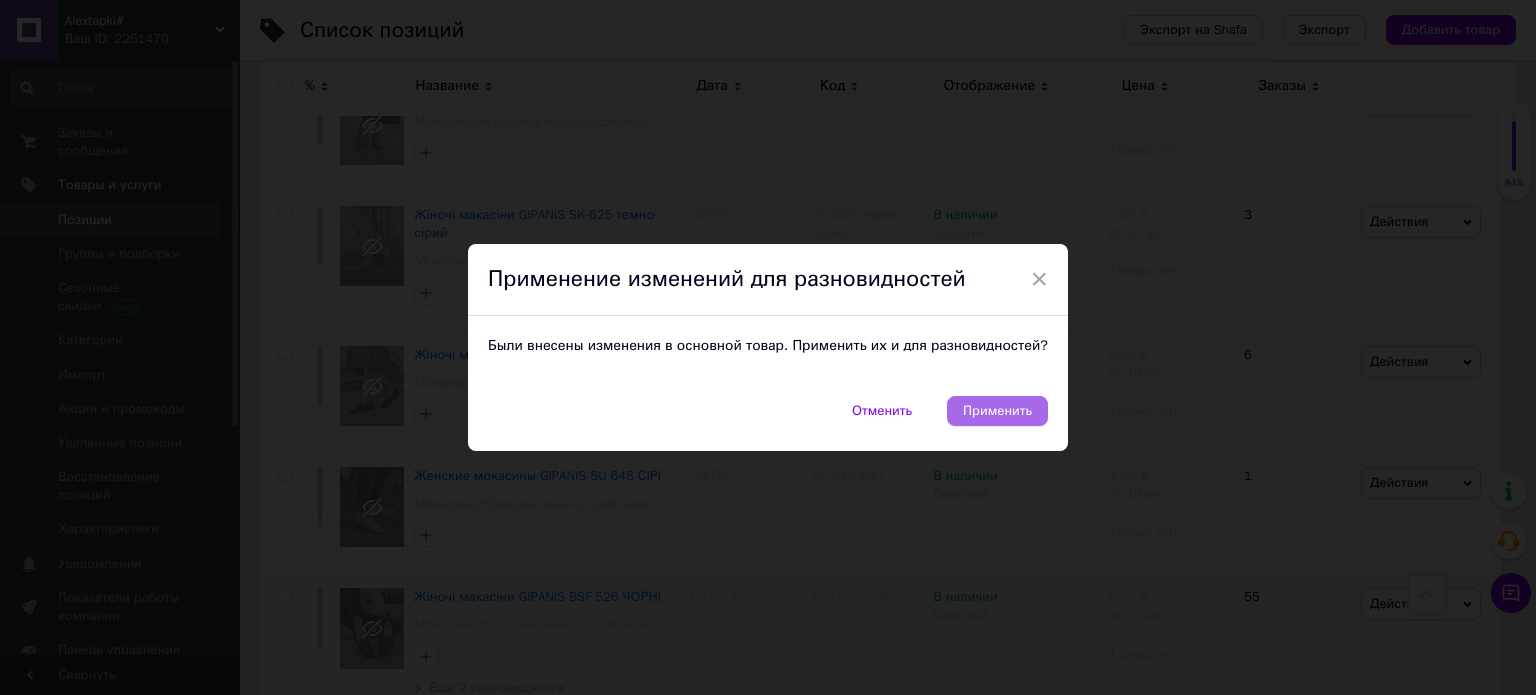 click on "Применить" at bounding box center [997, 411] 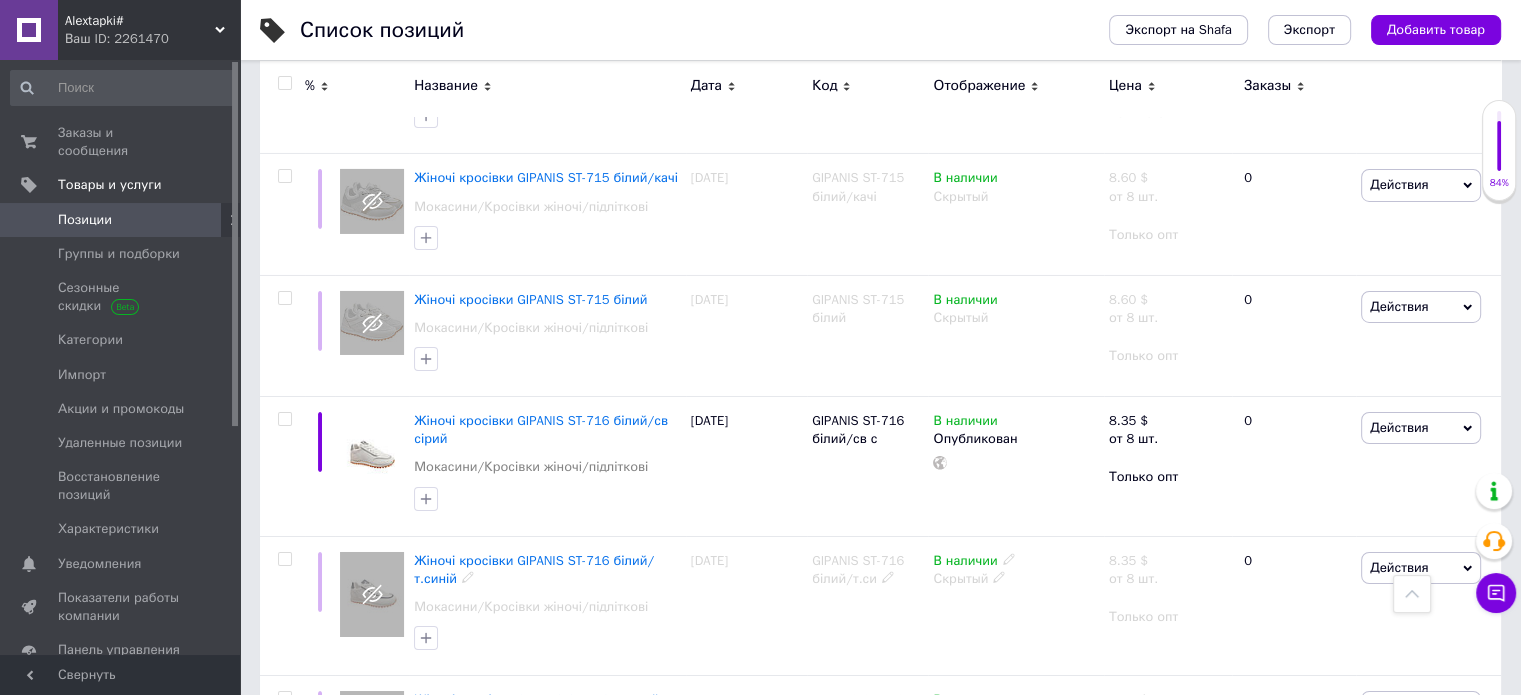 scroll, scrollTop: 6600, scrollLeft: 0, axis: vertical 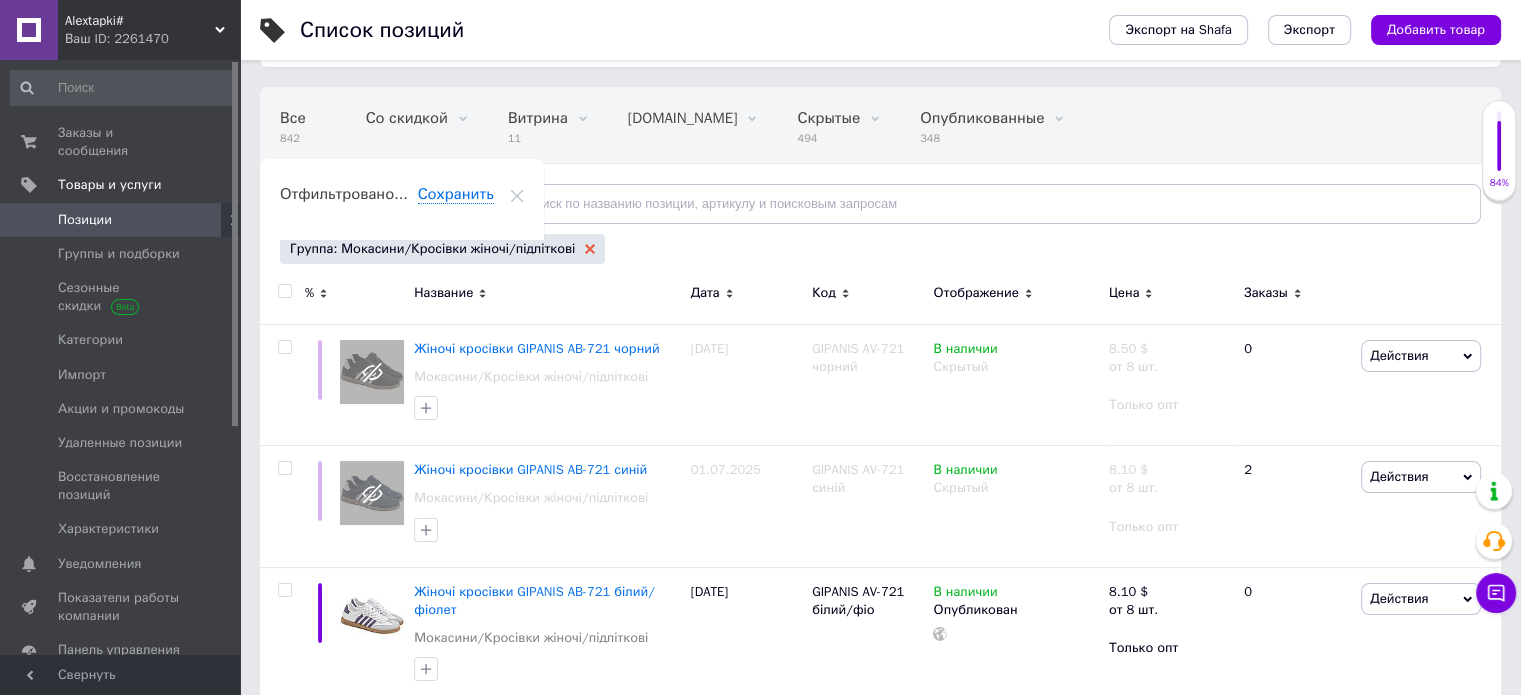 click 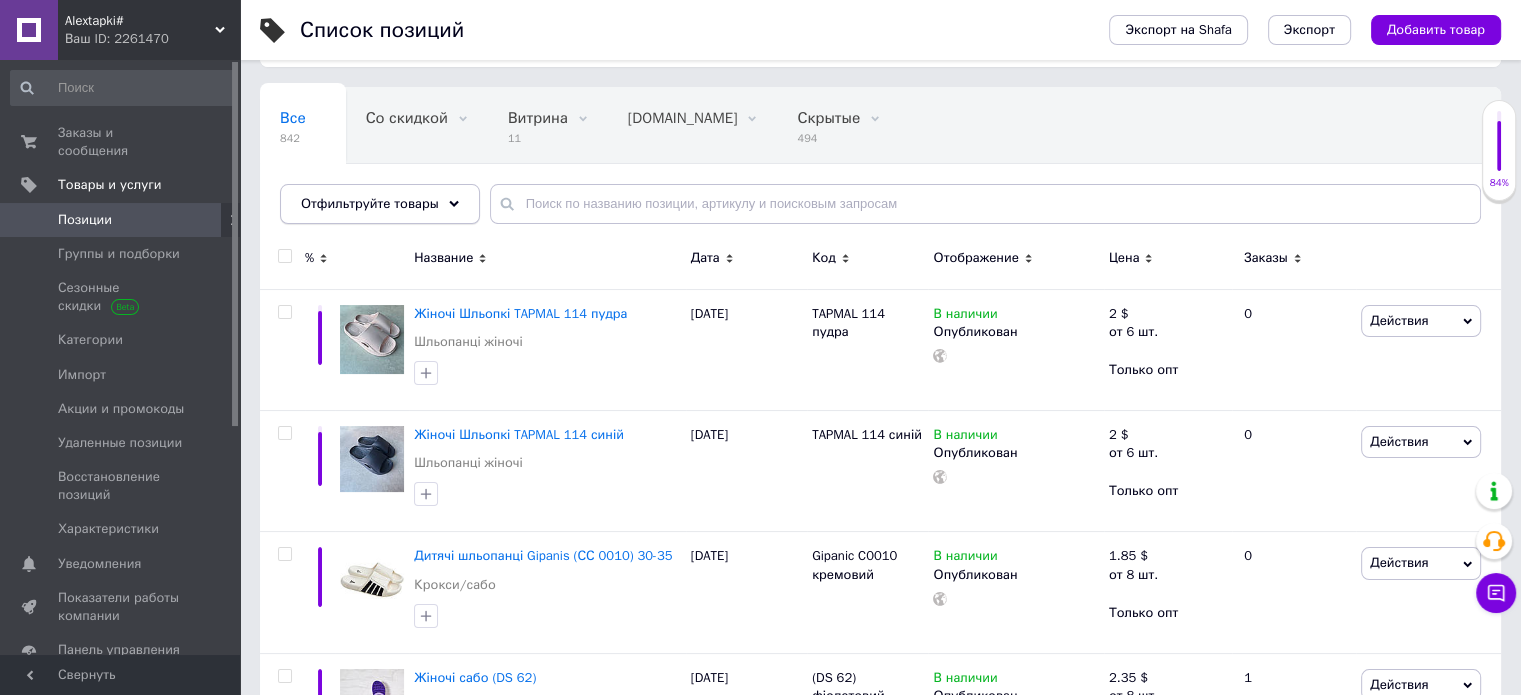 click 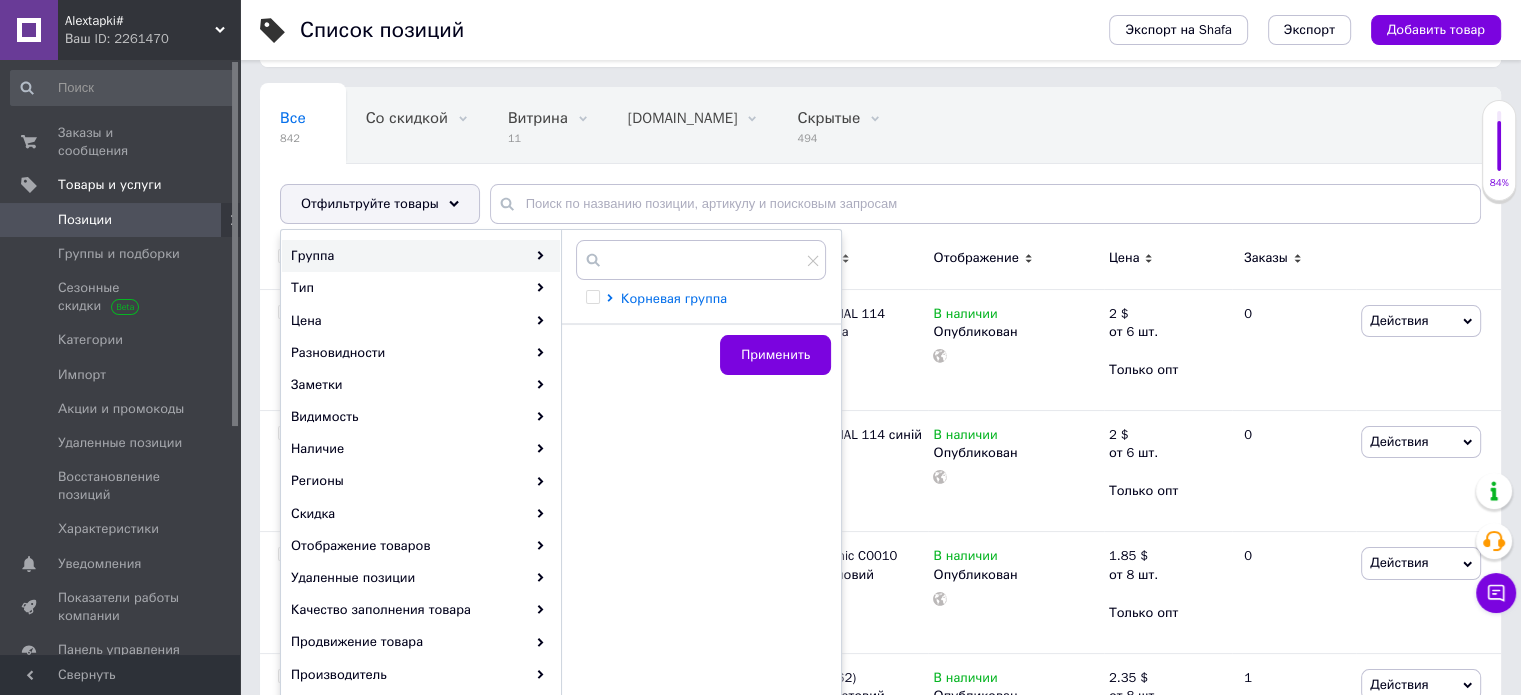 click on "Корневая группа" at bounding box center [674, 298] 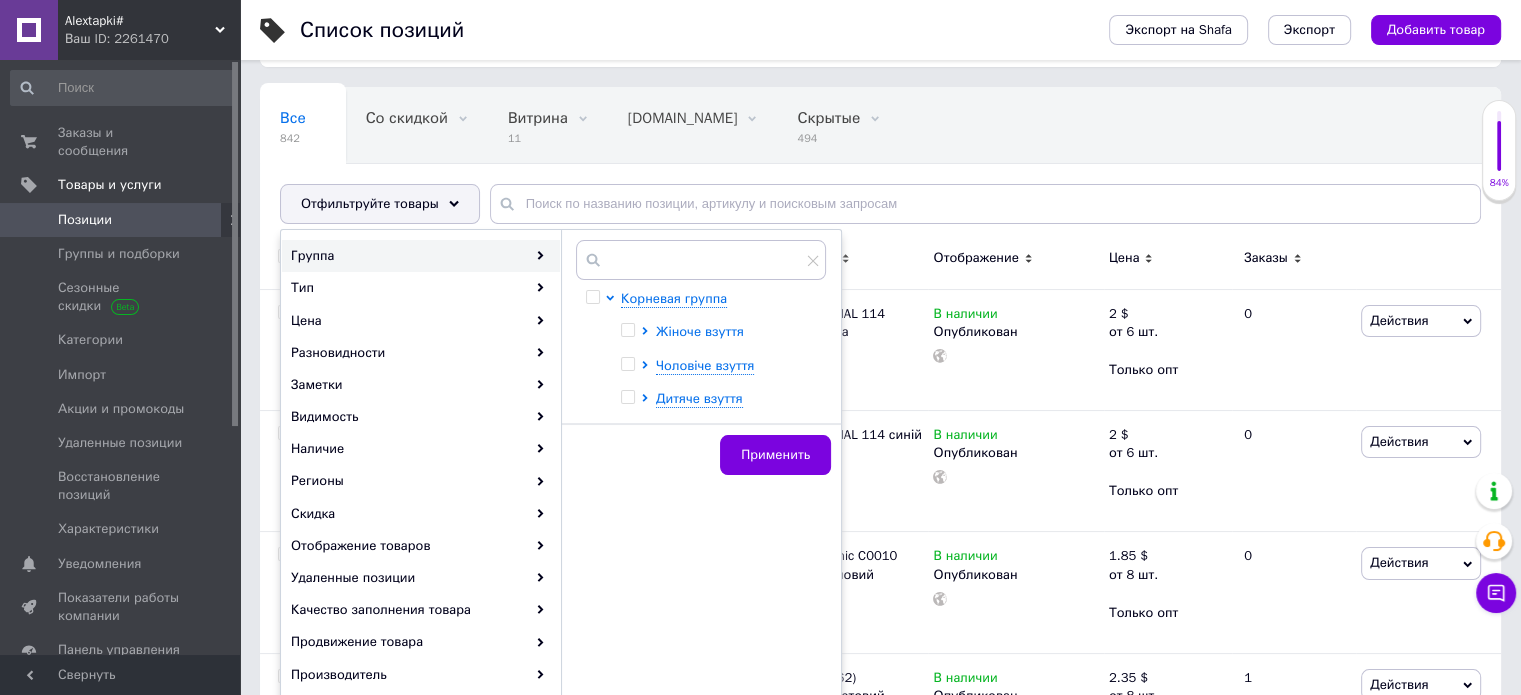 click on "Жіноче взуття" at bounding box center [700, 331] 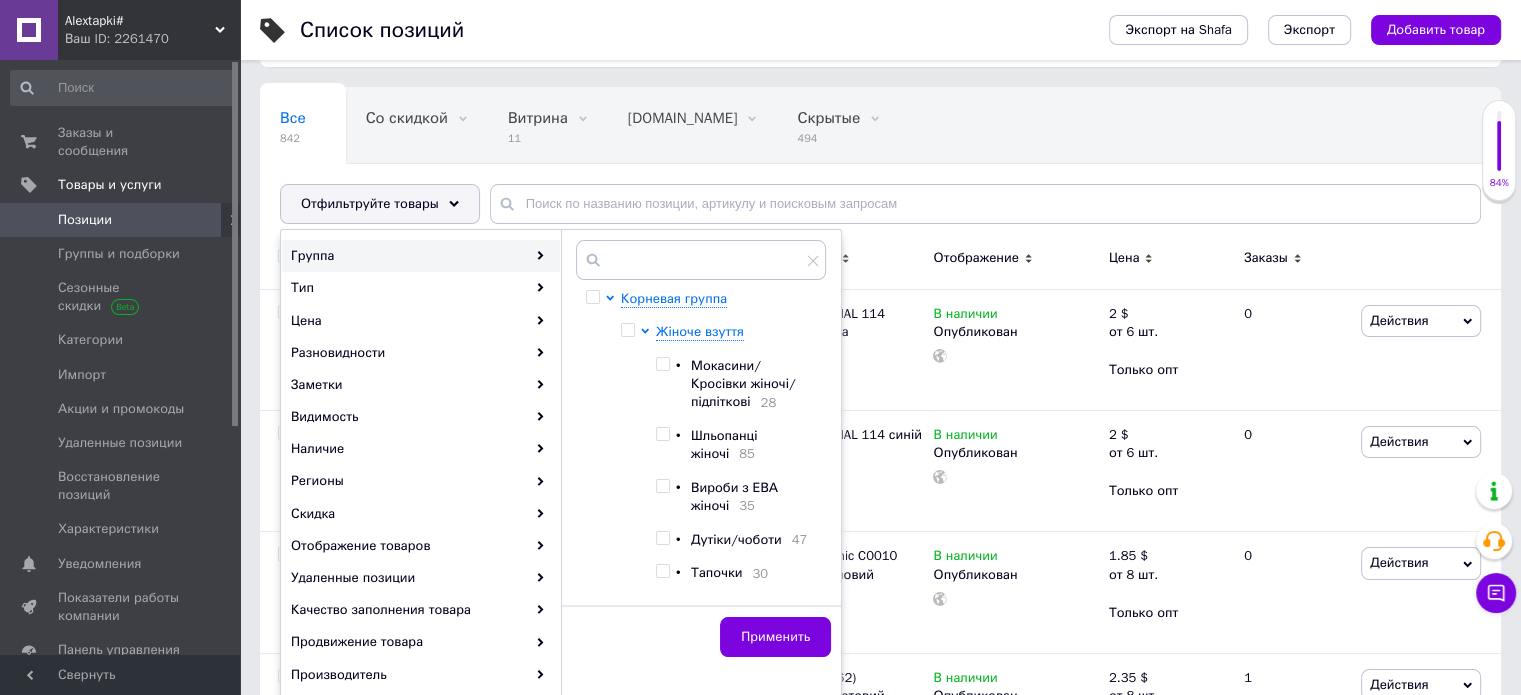 click on "Шльопанці жіночі" at bounding box center (724, 444) 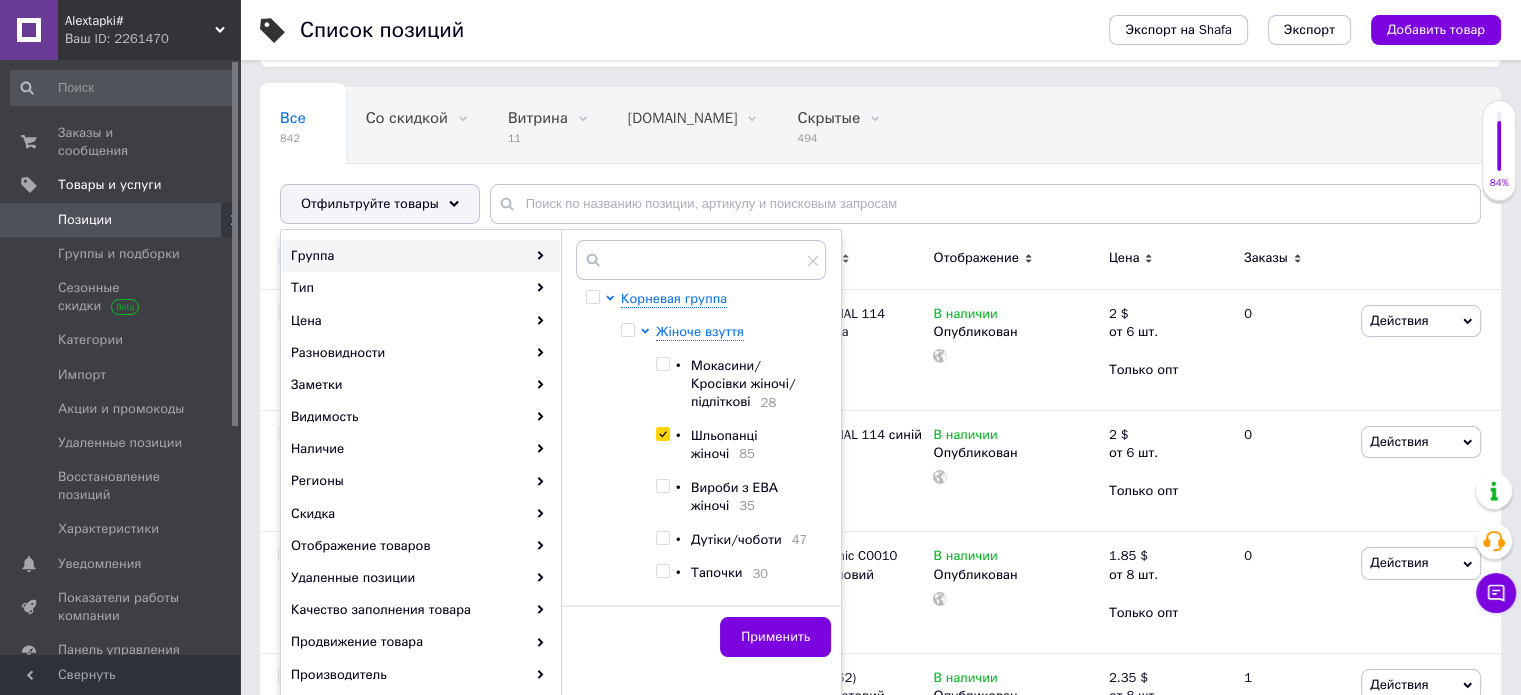 checkbox on "true" 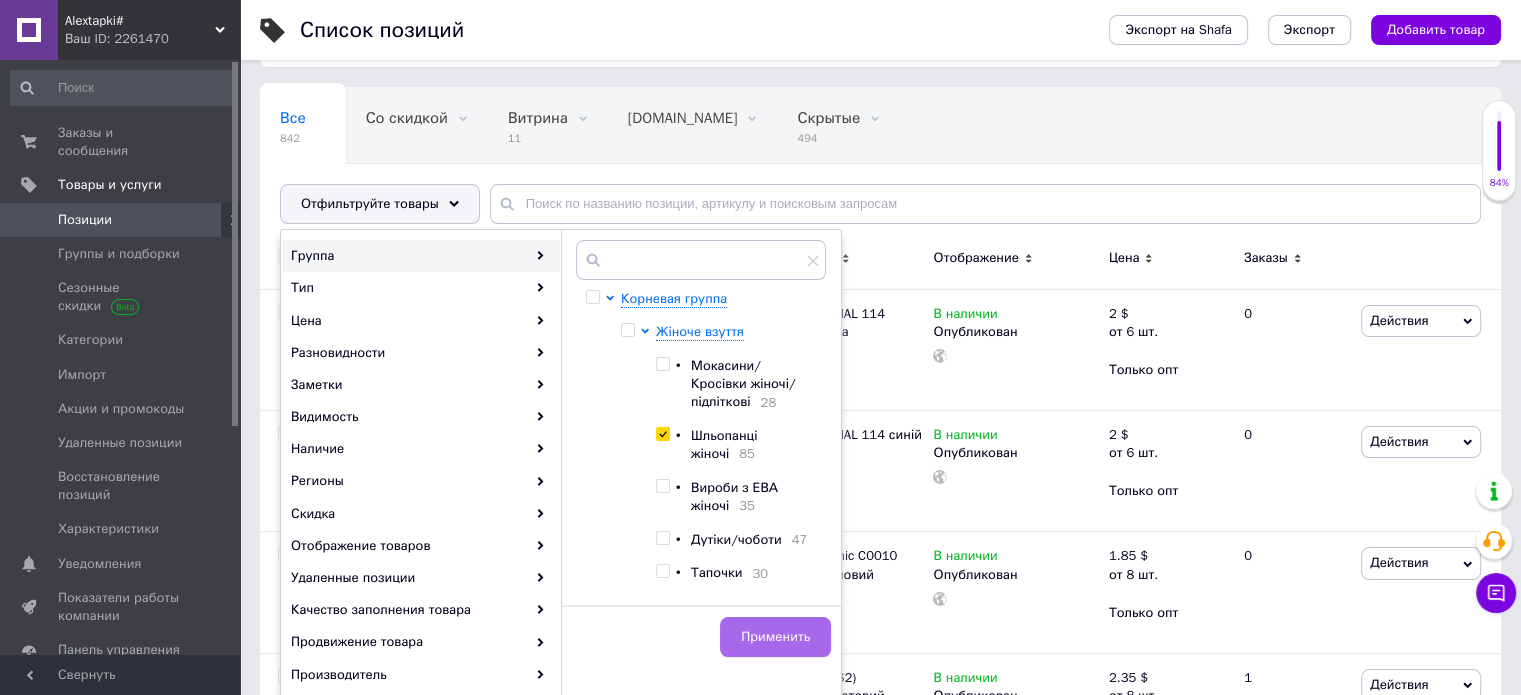 click on "Применить" at bounding box center (775, 637) 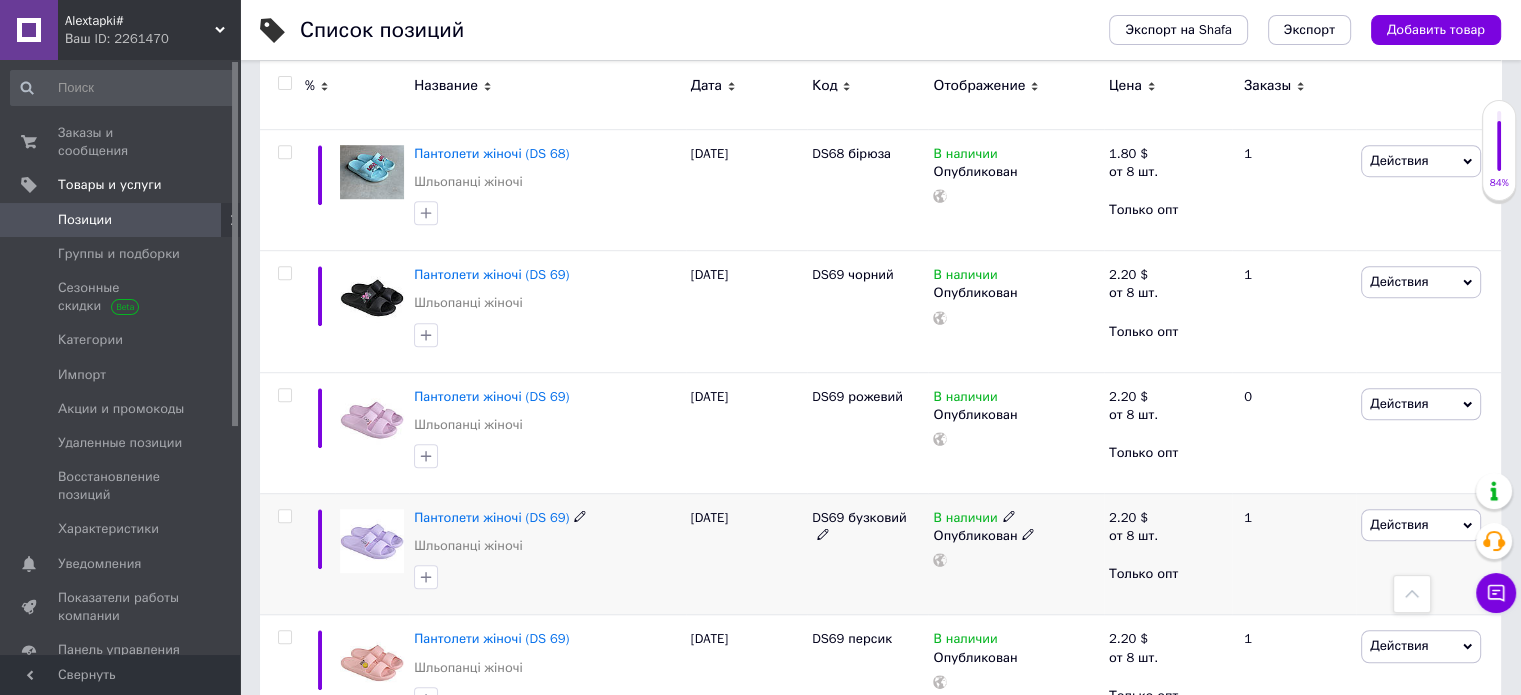 scroll, scrollTop: 1342, scrollLeft: 0, axis: vertical 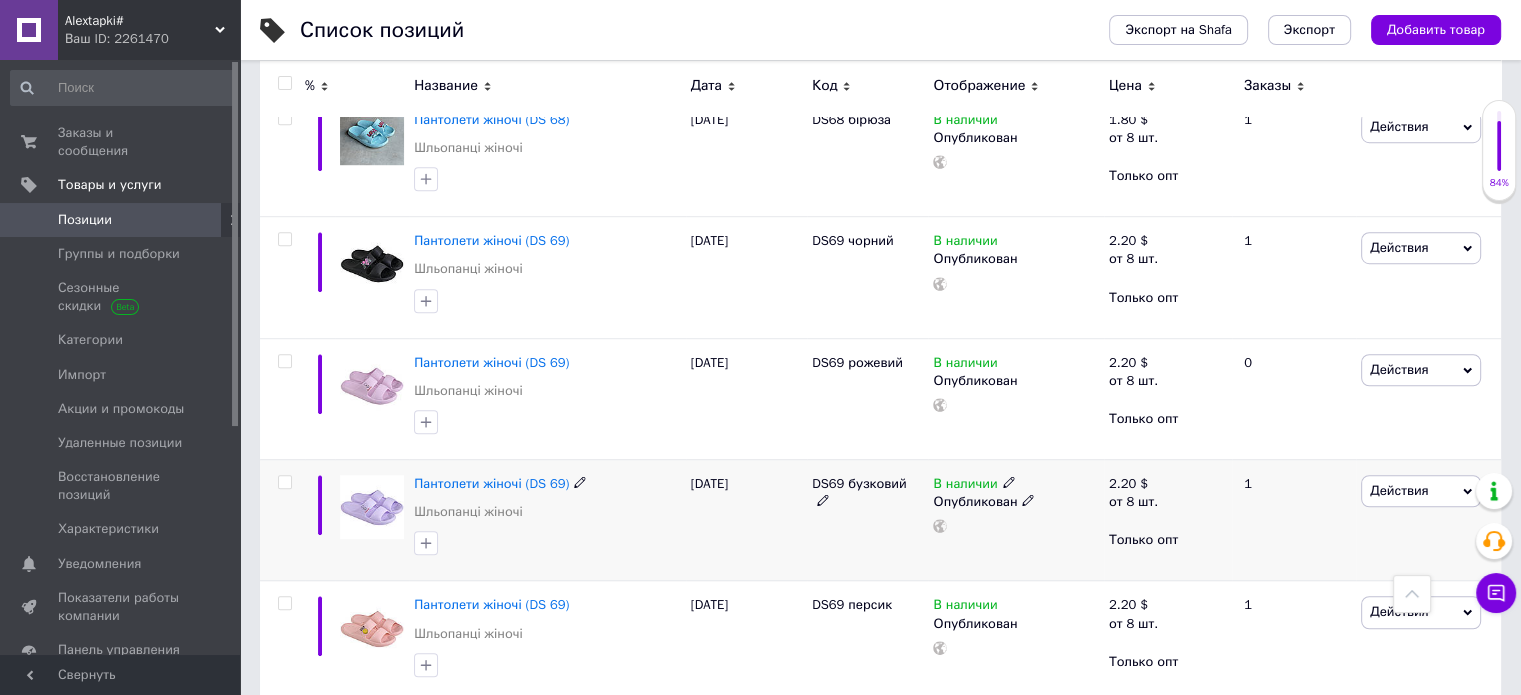 click 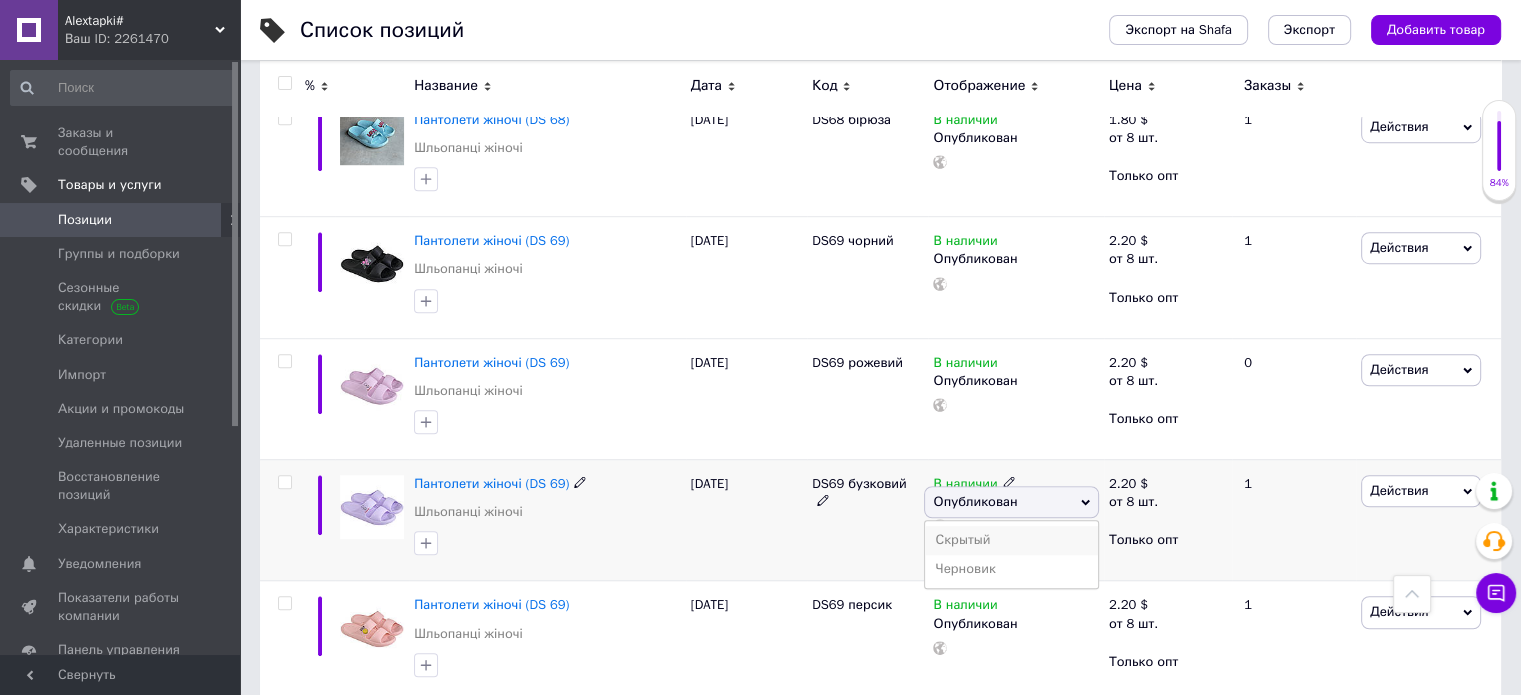 click on "Скрытый" at bounding box center [1011, 540] 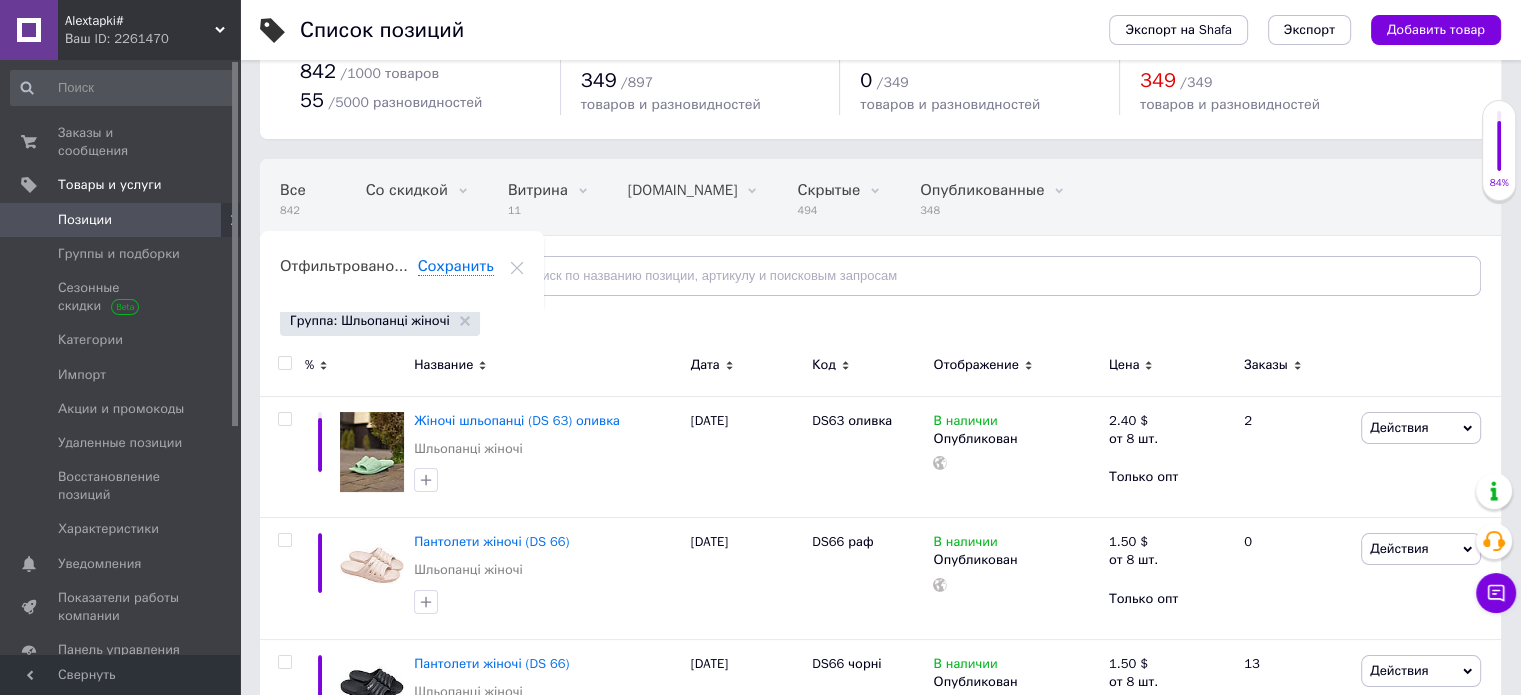 scroll, scrollTop: 100, scrollLeft: 0, axis: vertical 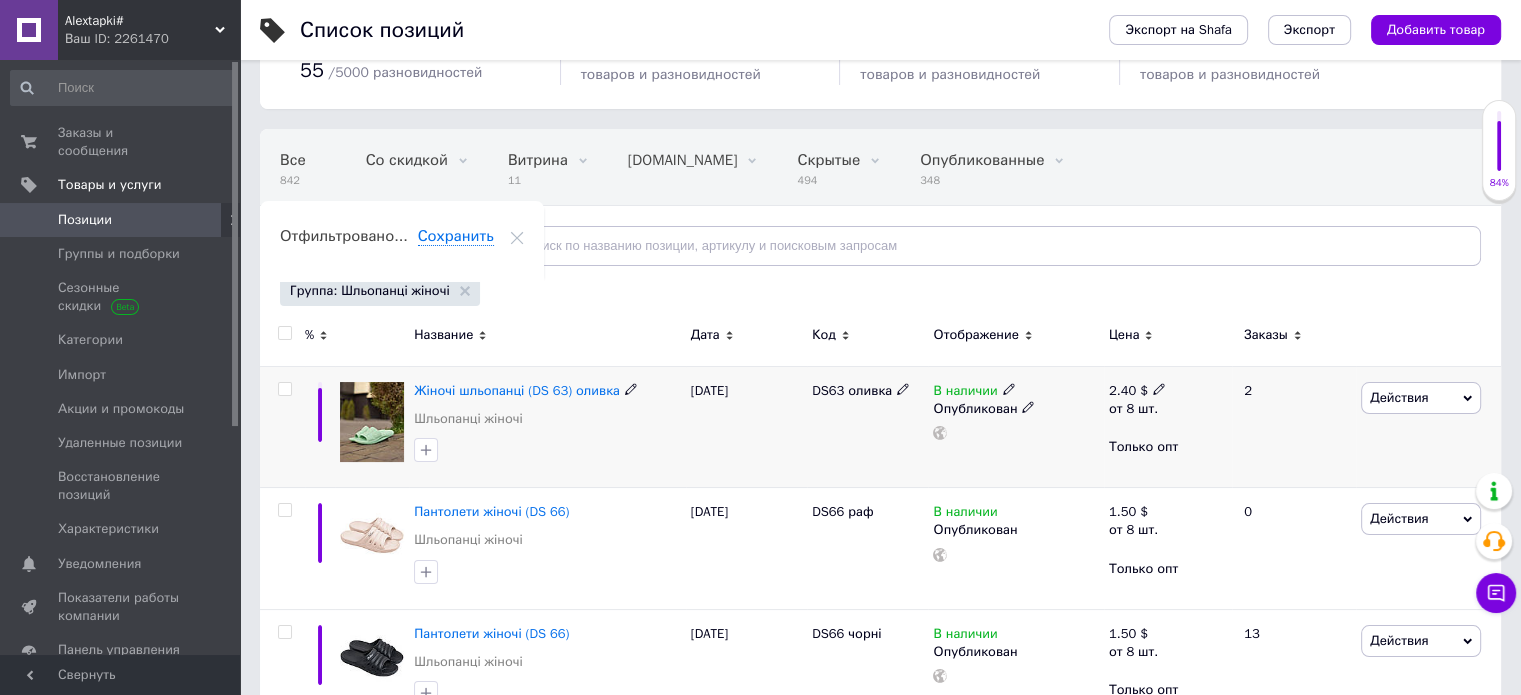 click 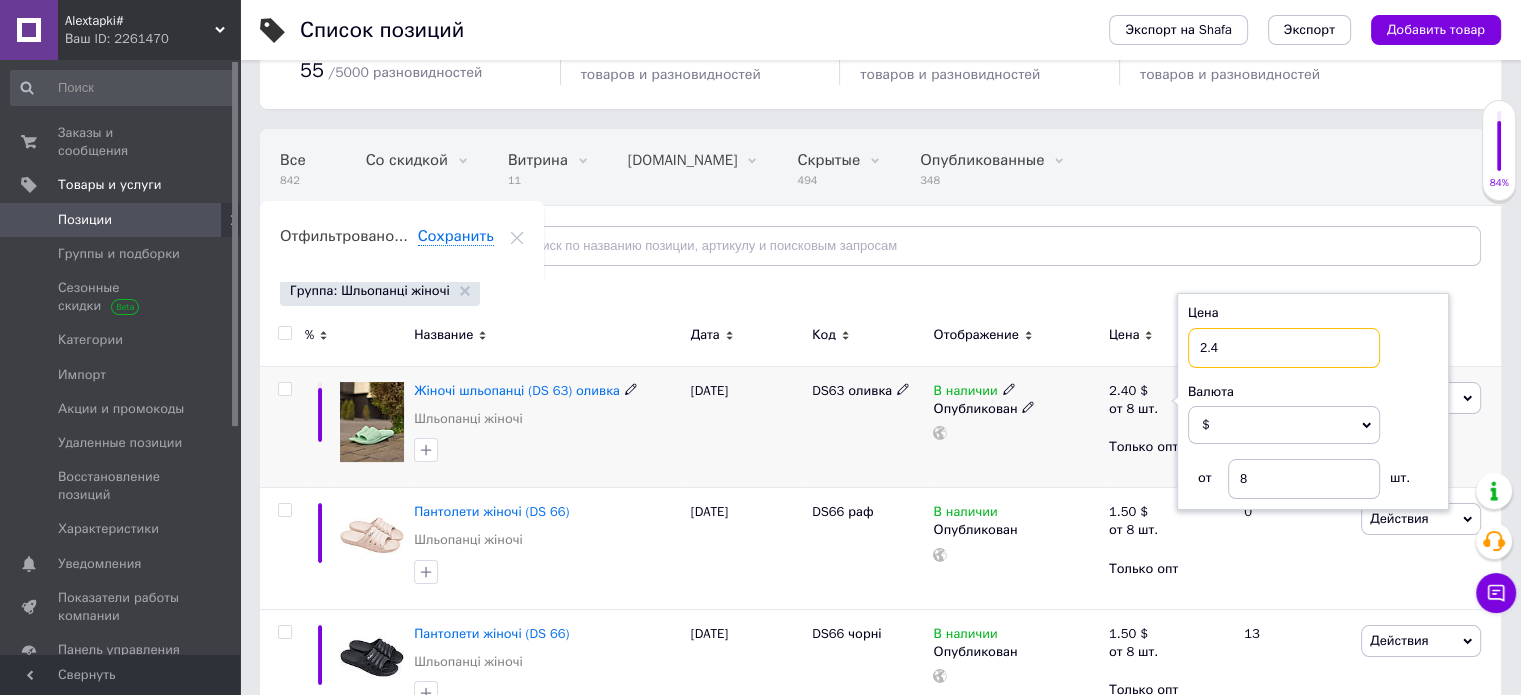 click on "2.4" at bounding box center (1284, 348) 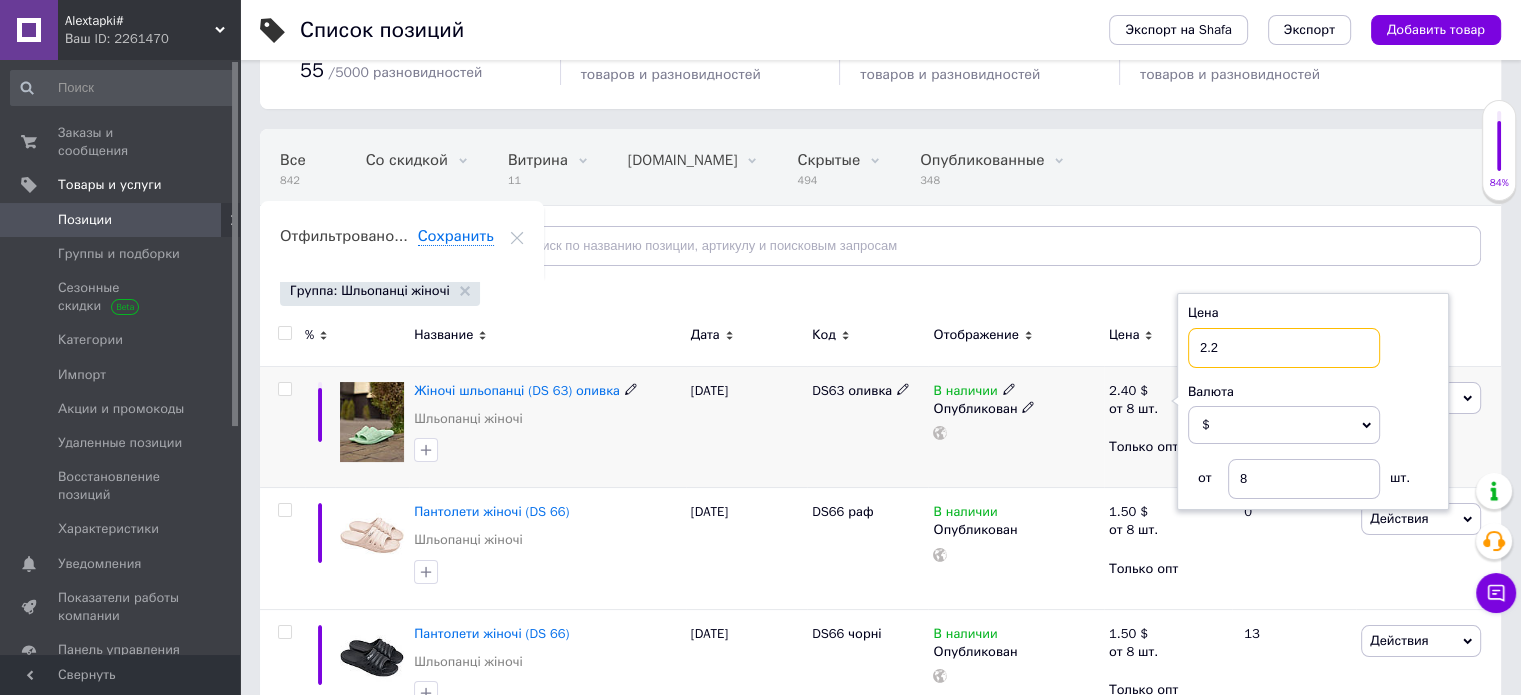 type on "2.2" 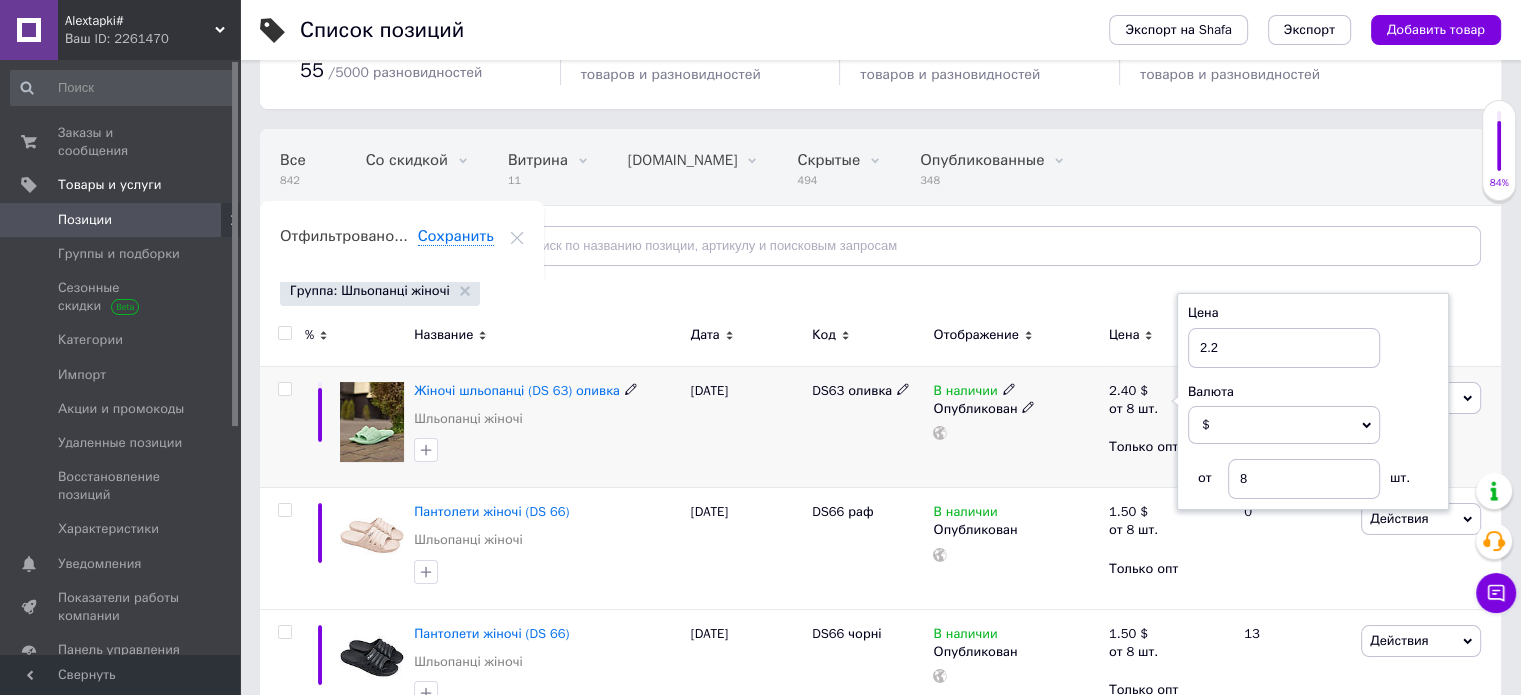 click on "В наличии Опубликован" at bounding box center (1015, 426) 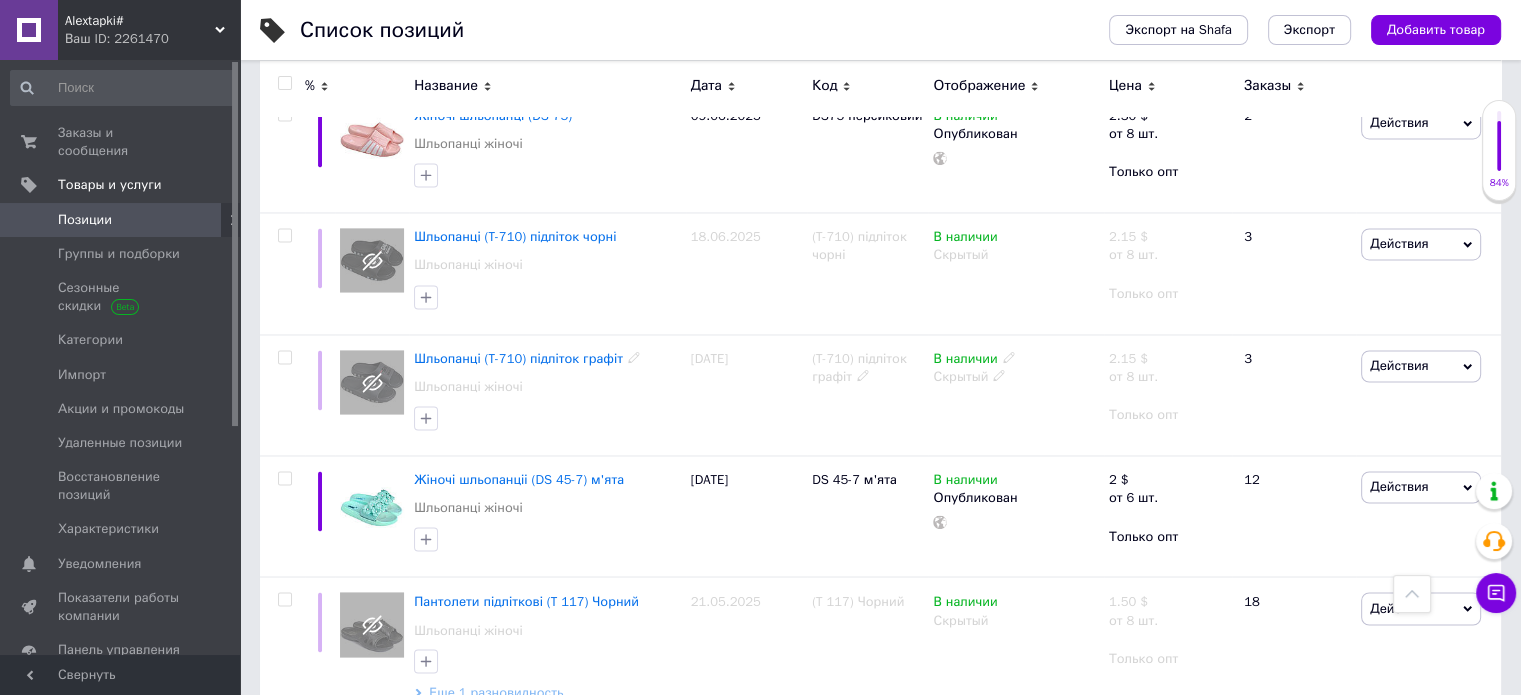 scroll, scrollTop: 3300, scrollLeft: 0, axis: vertical 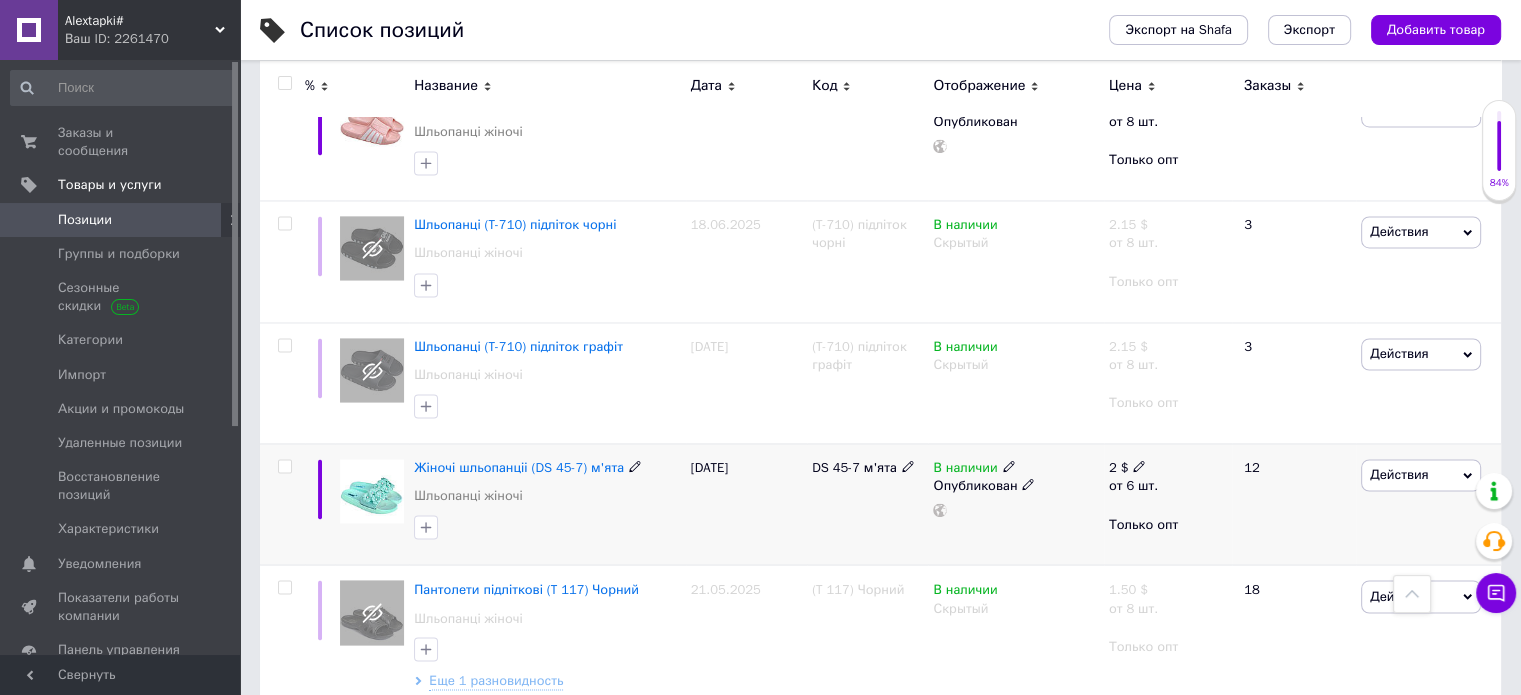 click 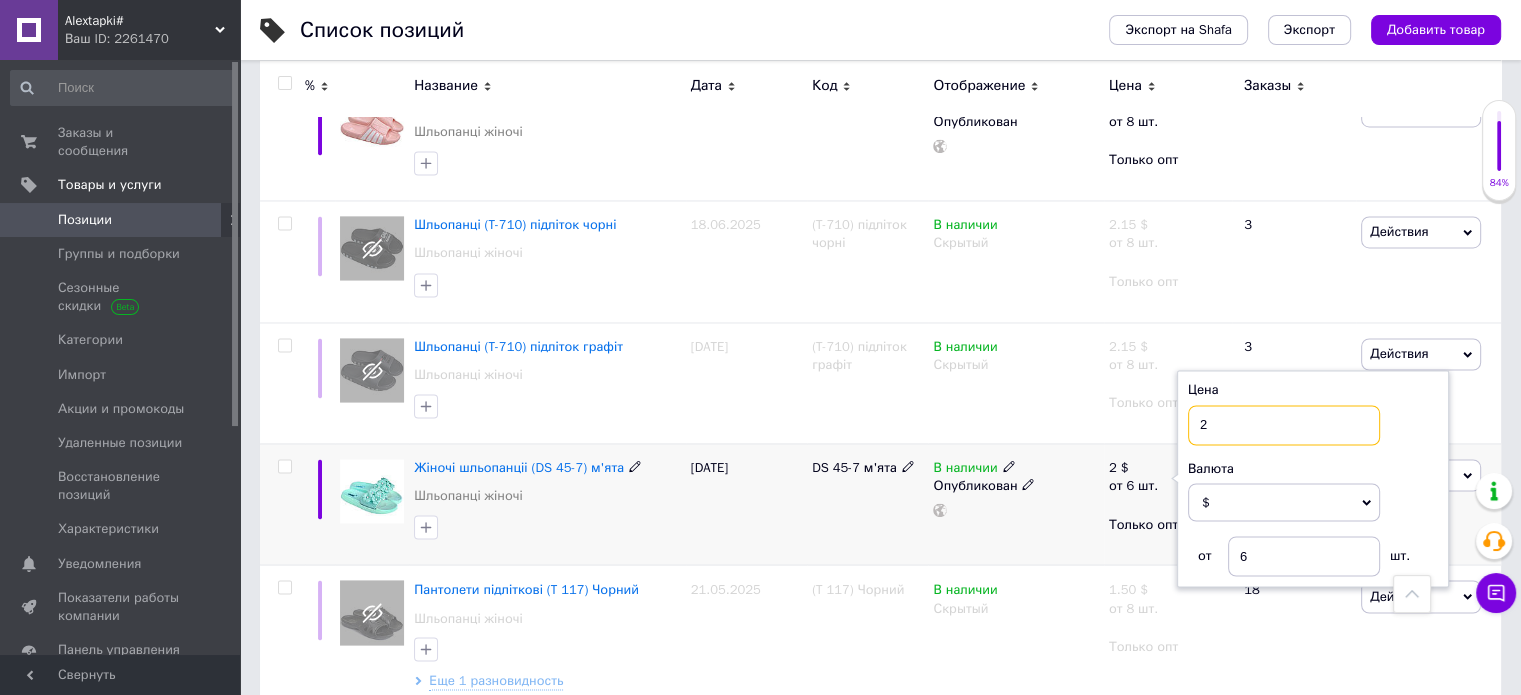 click on "2" at bounding box center [1284, 425] 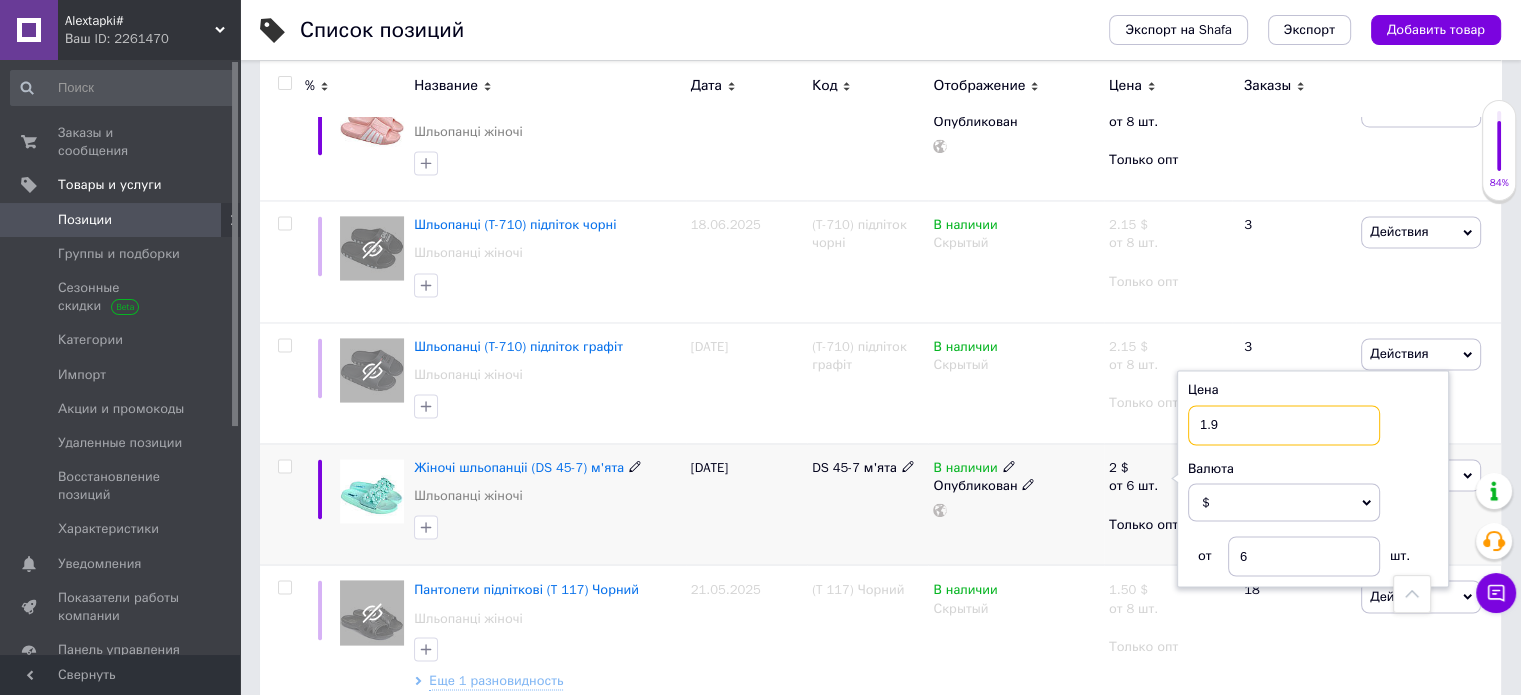 type on "1.9" 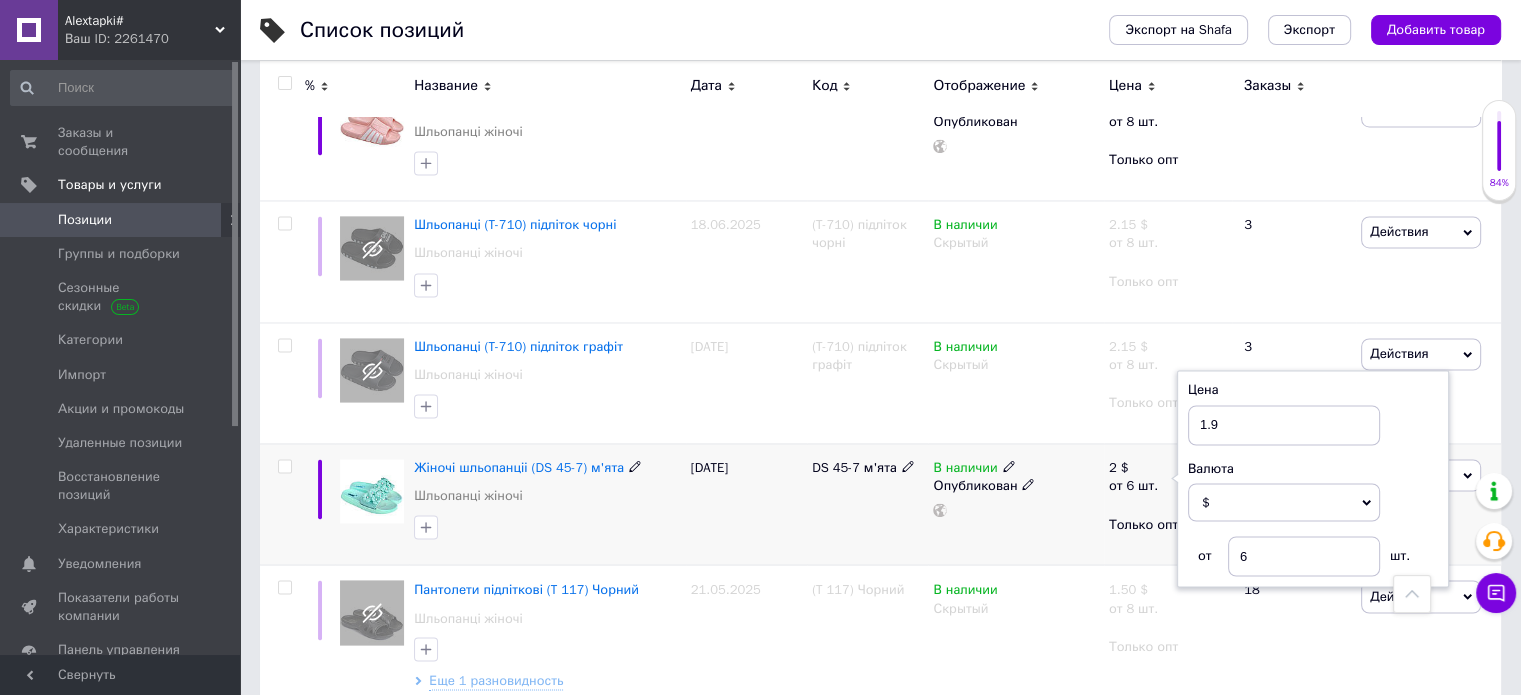 click on "В наличии Опубликован" at bounding box center (1015, 503) 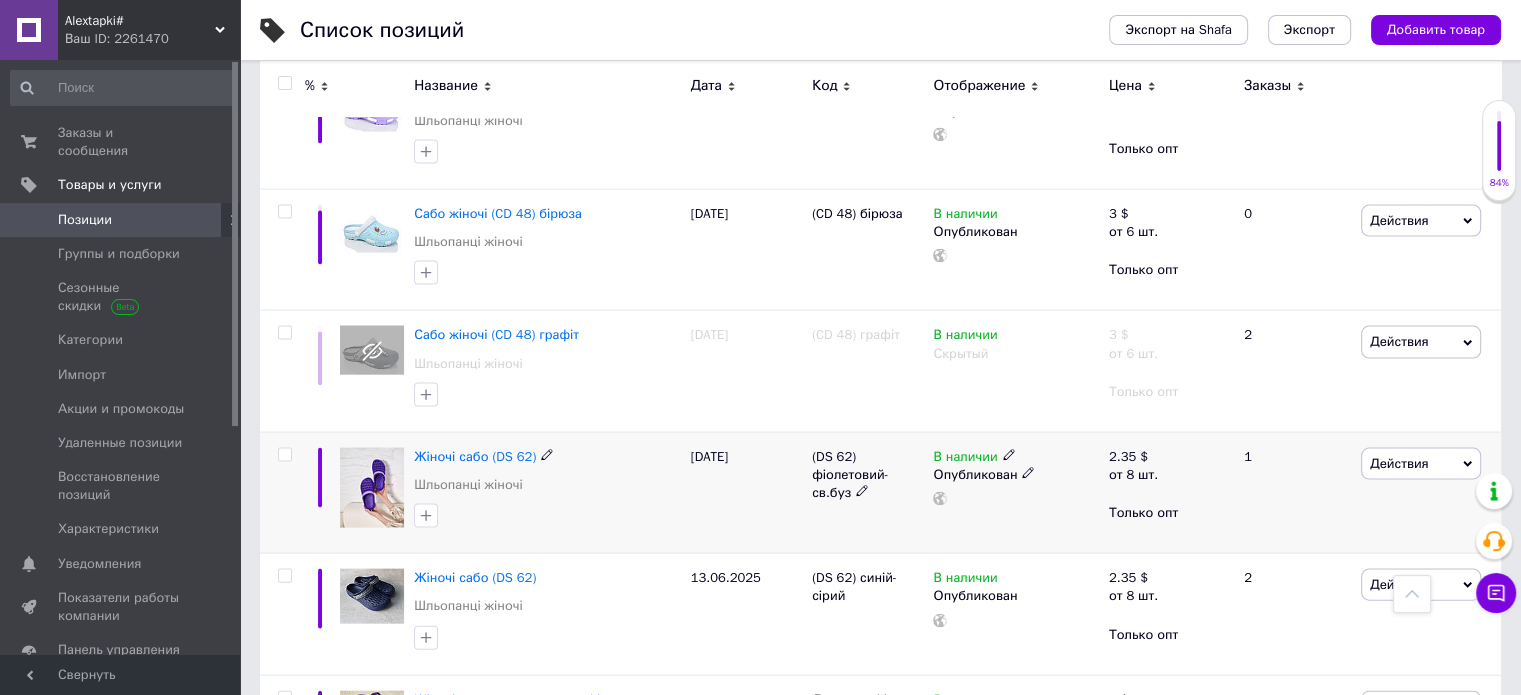 scroll, scrollTop: 4200, scrollLeft: 0, axis: vertical 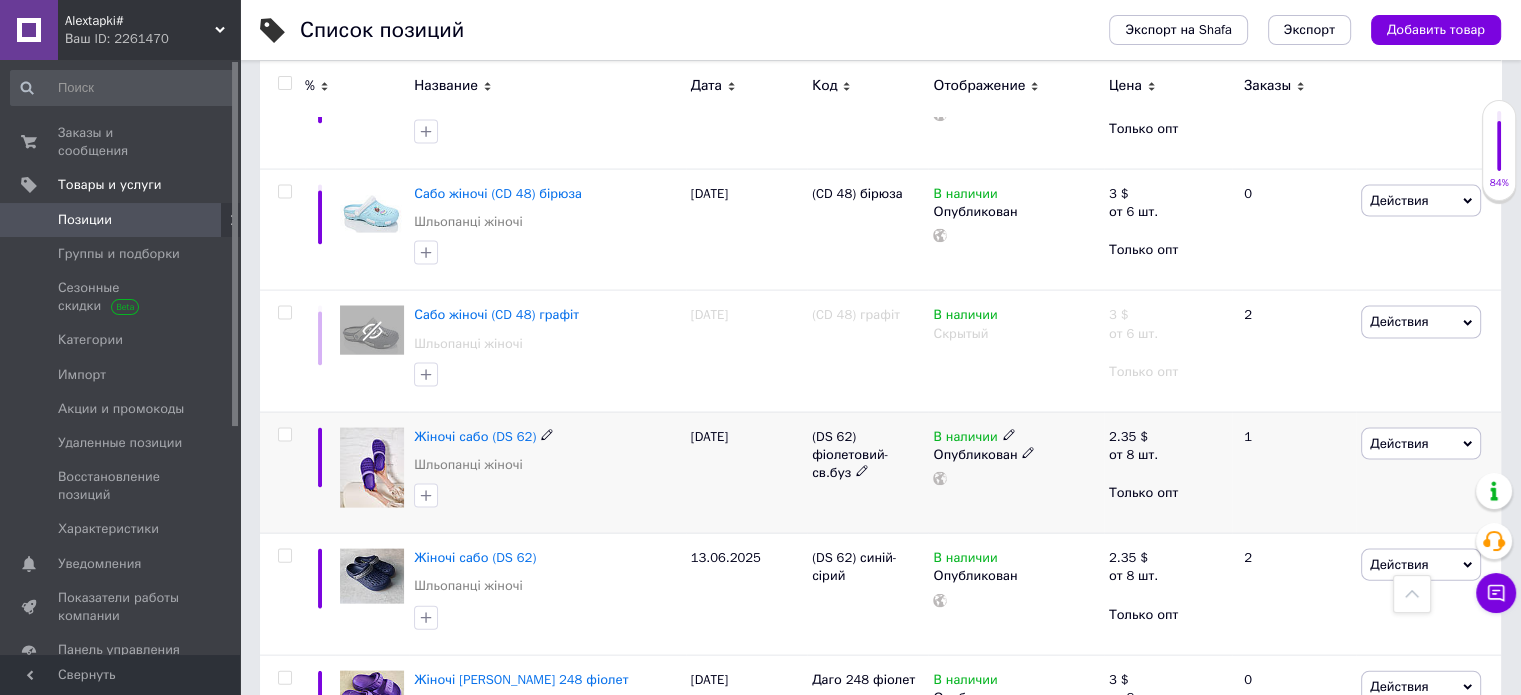 click 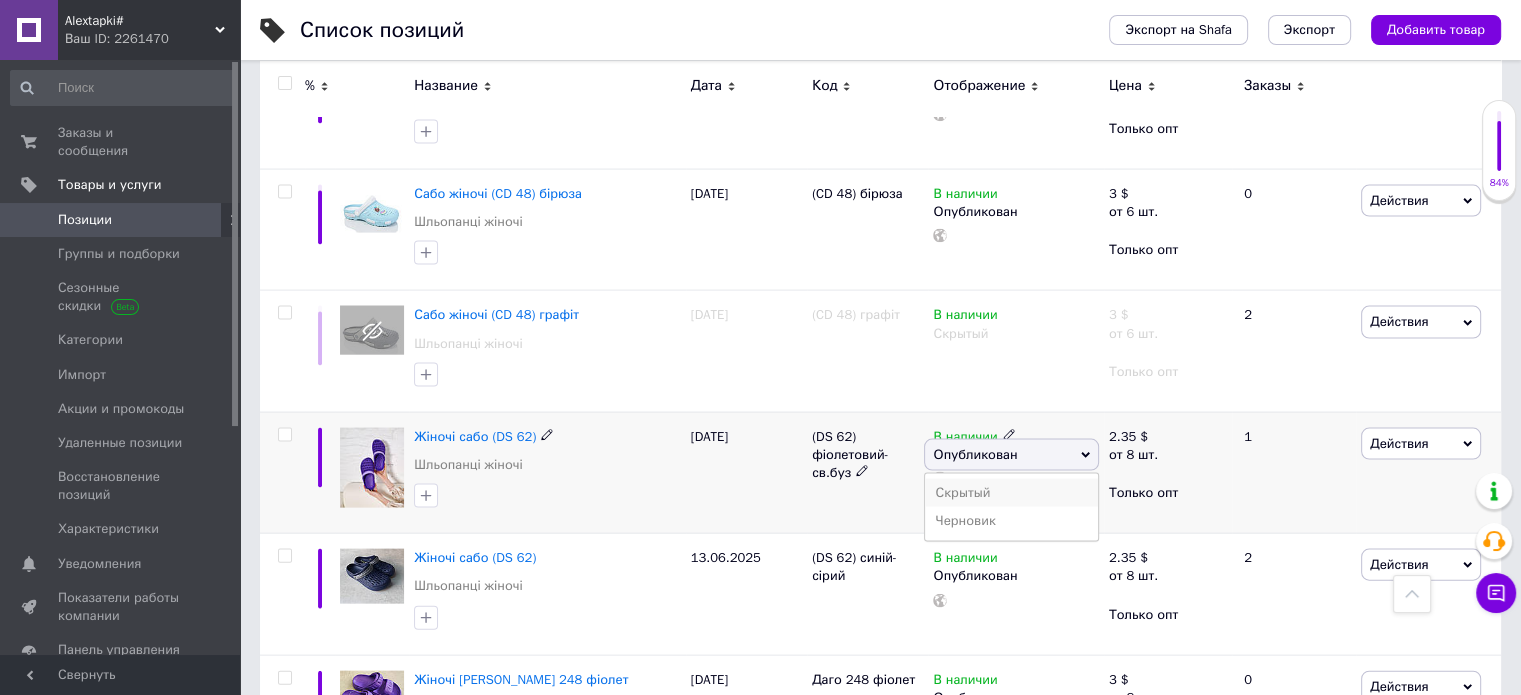 click on "Скрытый" at bounding box center [1011, 493] 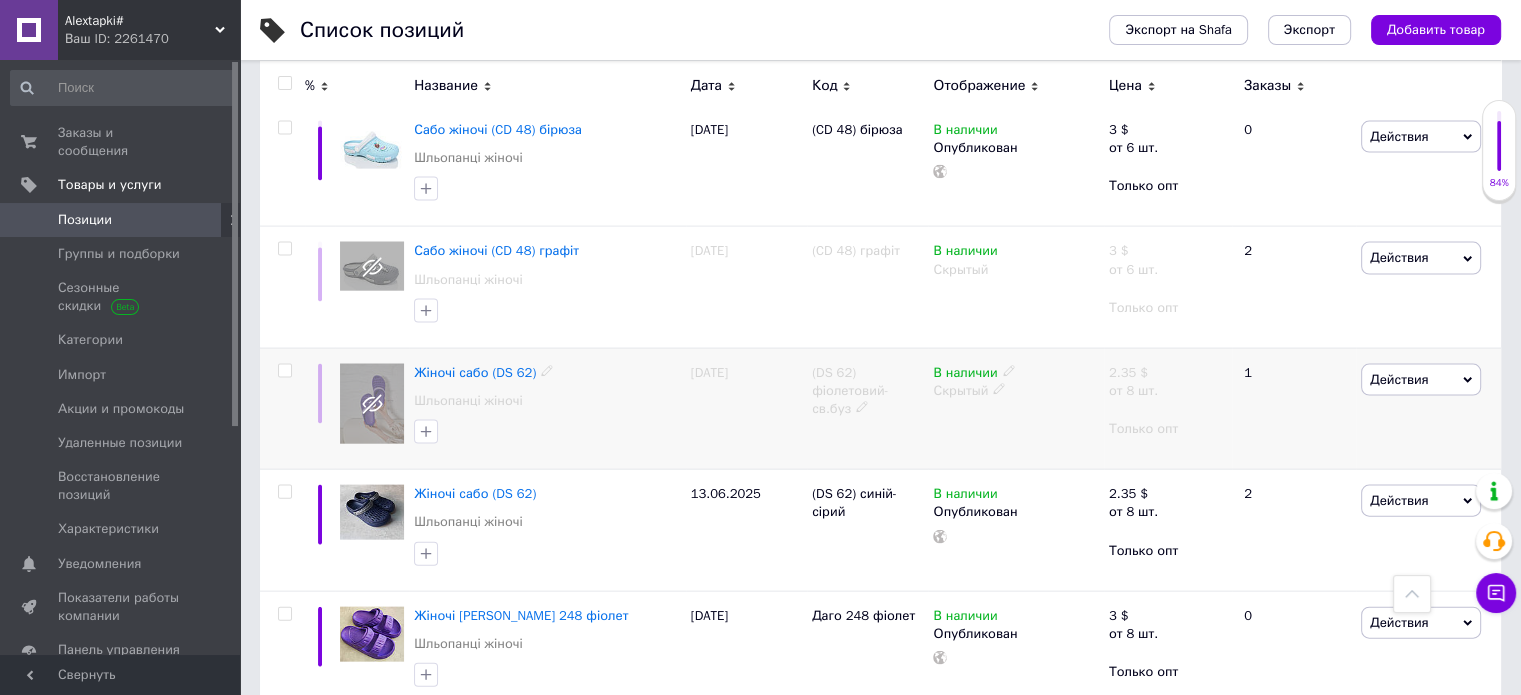 scroll, scrollTop: 4300, scrollLeft: 0, axis: vertical 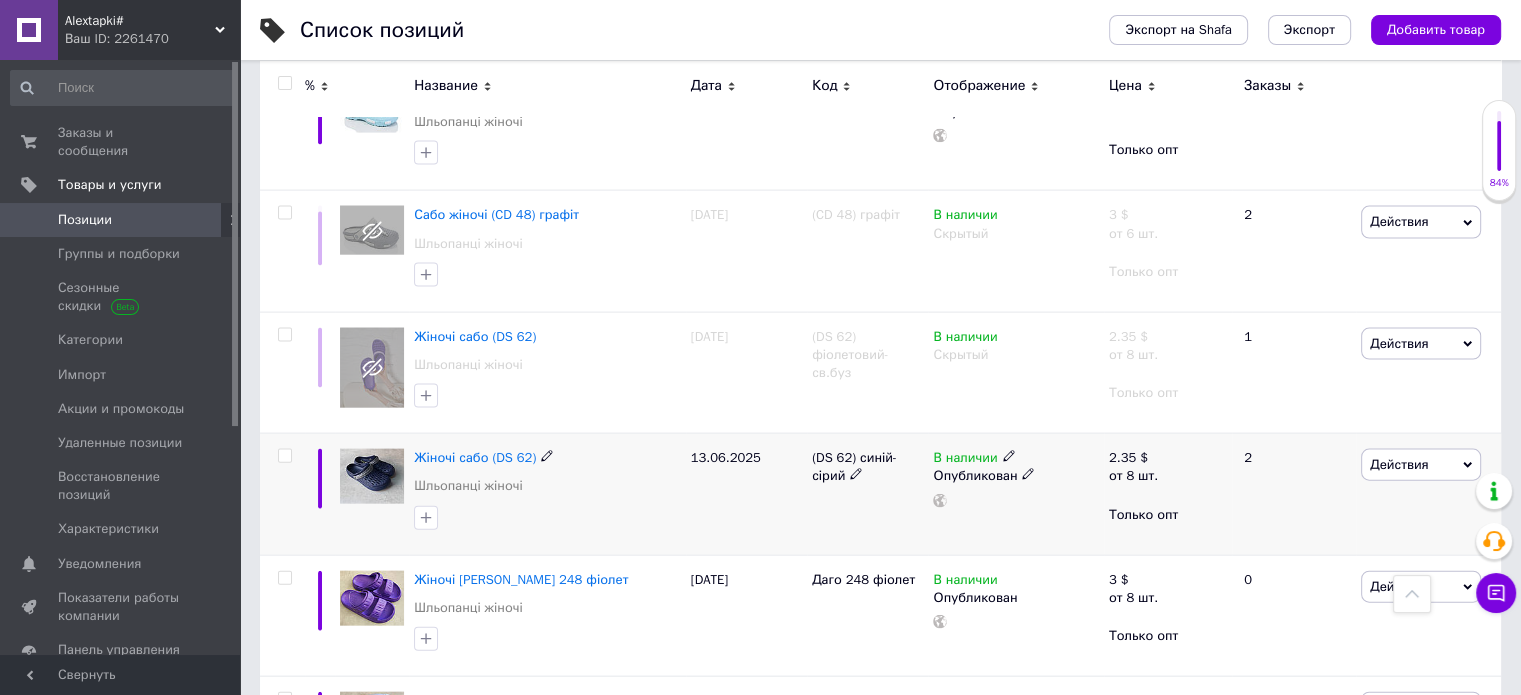 click 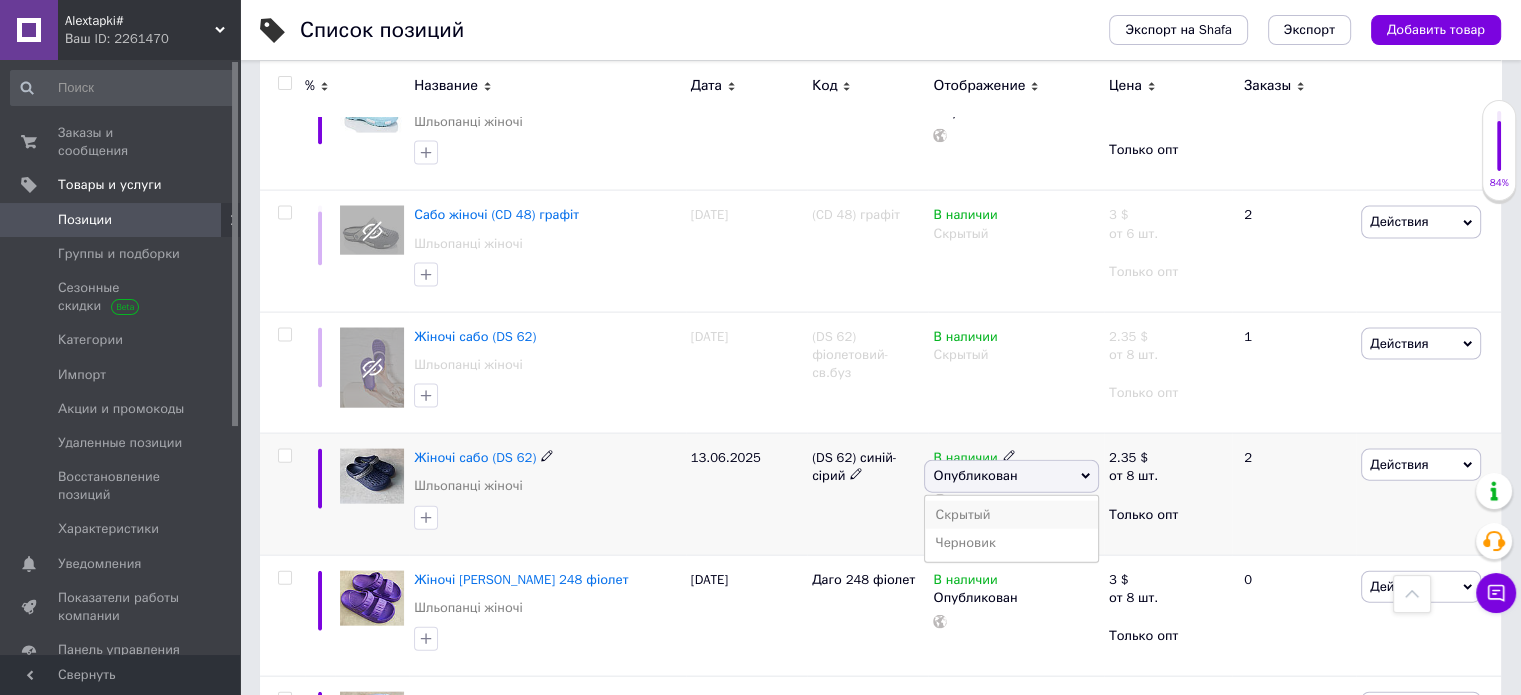 click on "Скрытый" at bounding box center (1011, 515) 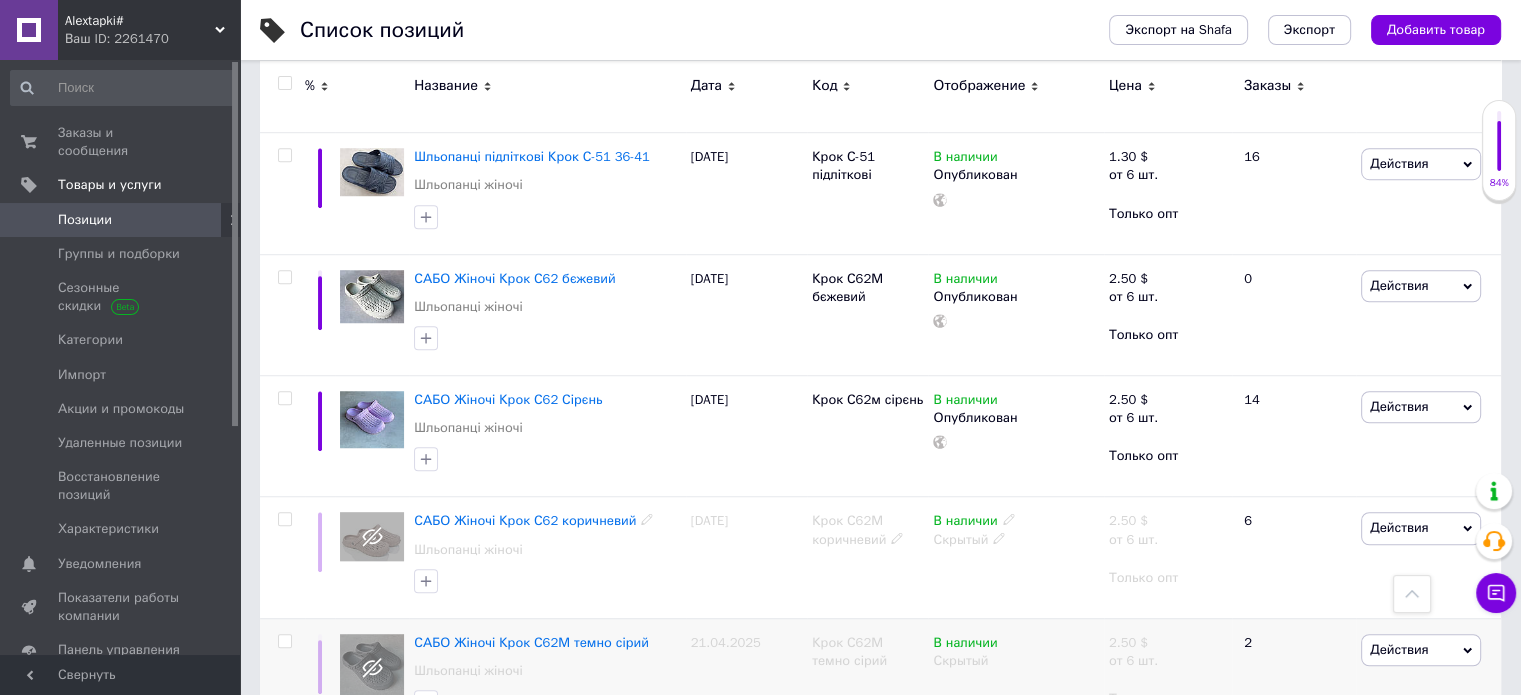 scroll, scrollTop: 9100, scrollLeft: 0, axis: vertical 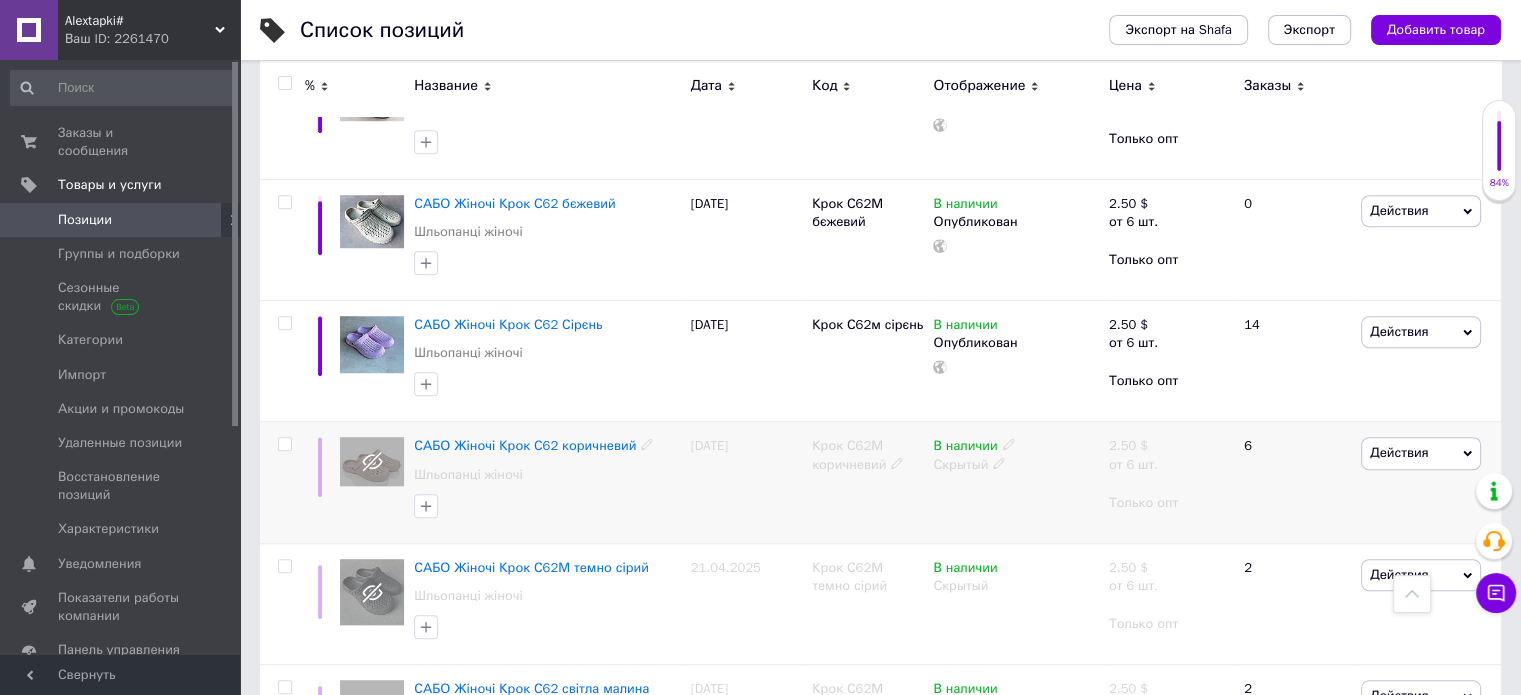 click 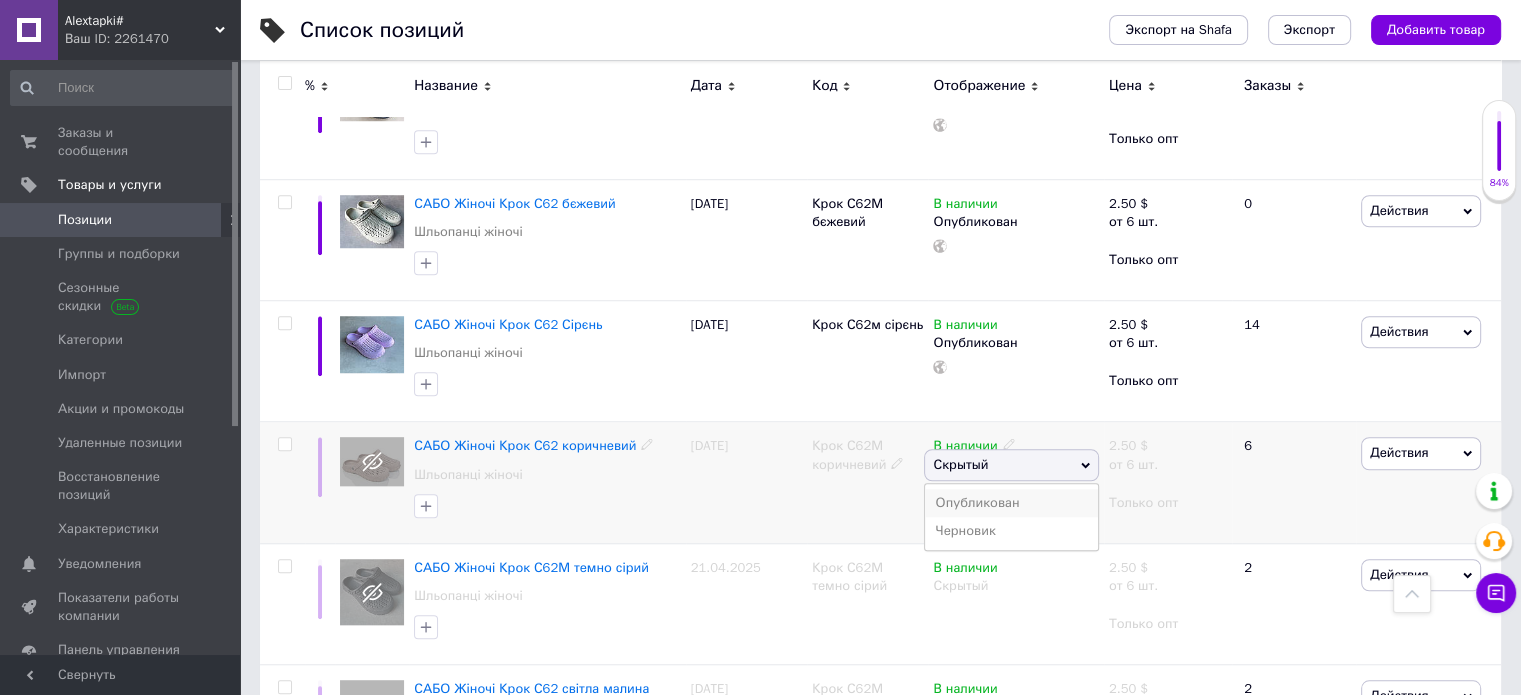 click on "Опубликован" at bounding box center (1011, 503) 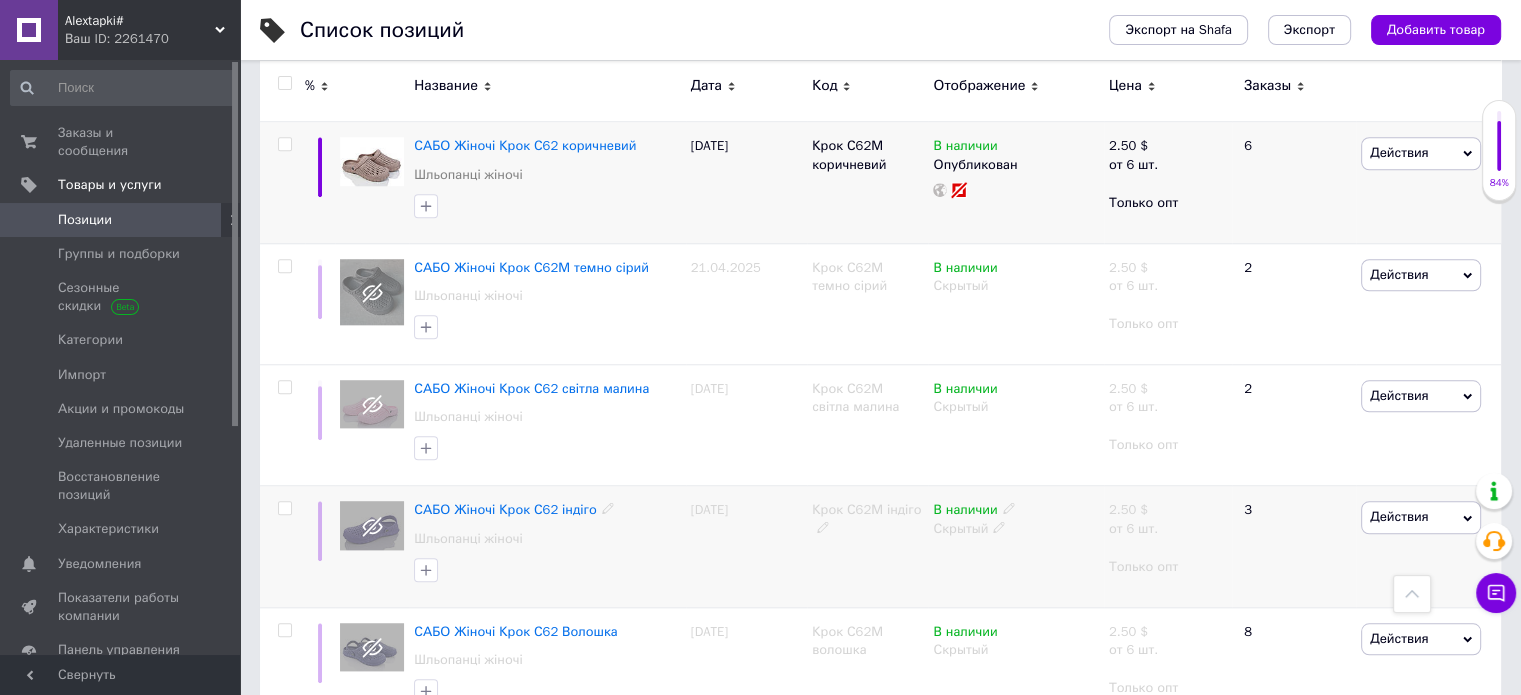 scroll, scrollTop: 9500, scrollLeft: 0, axis: vertical 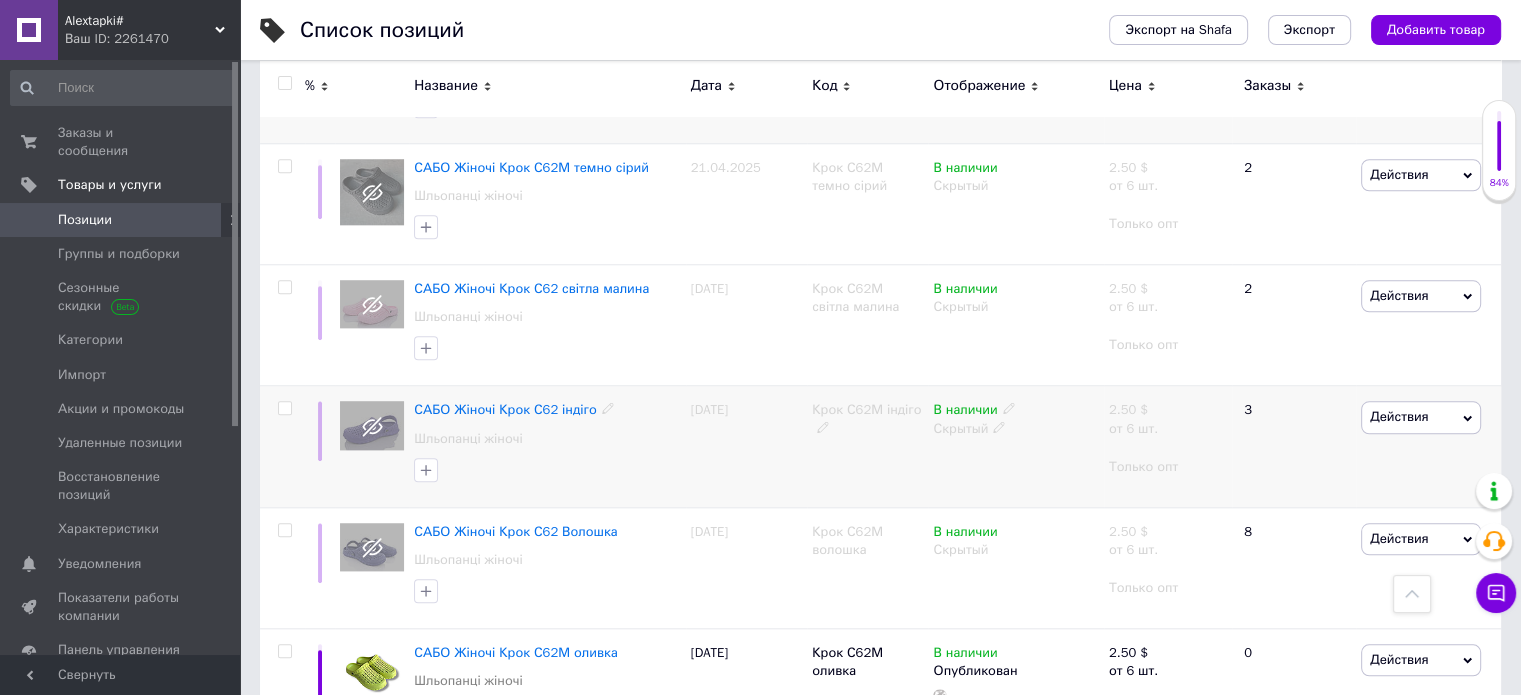 click 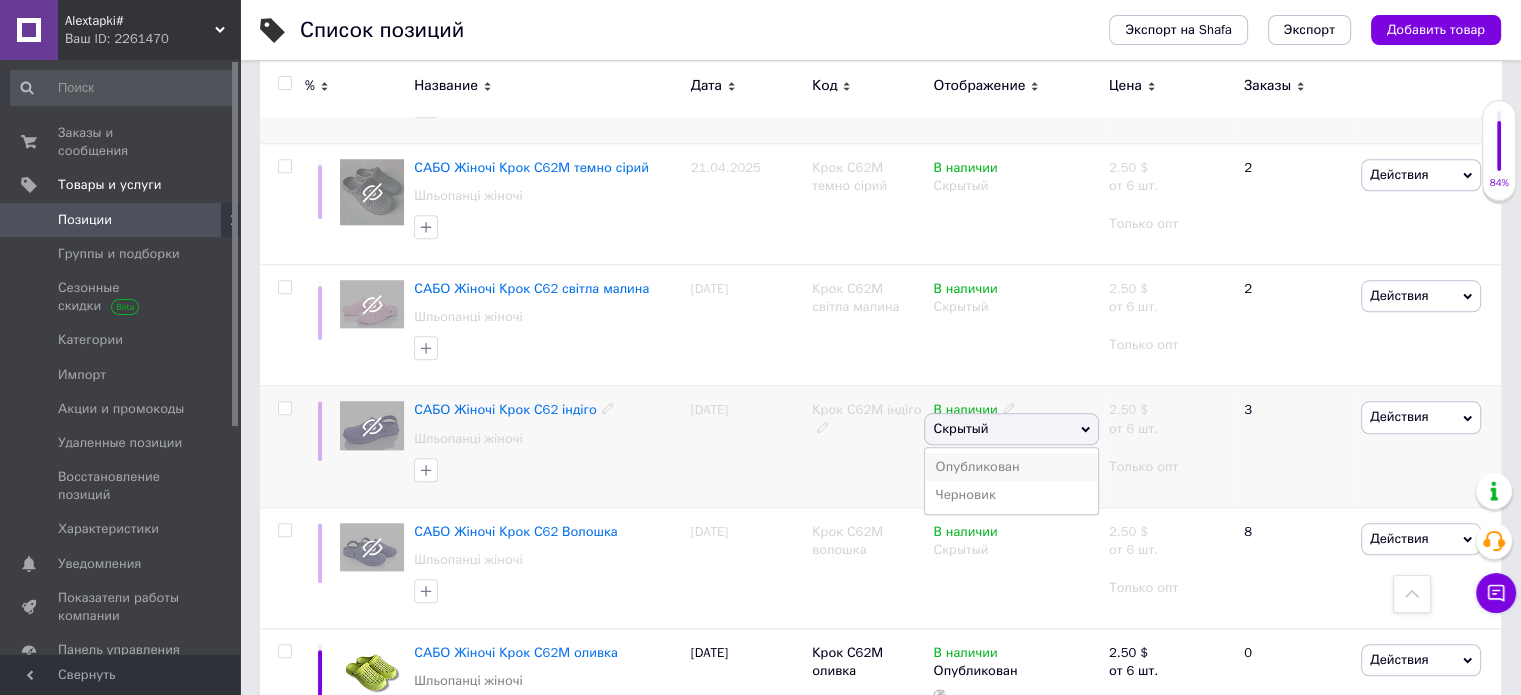 click on "Опубликован" at bounding box center [1011, 467] 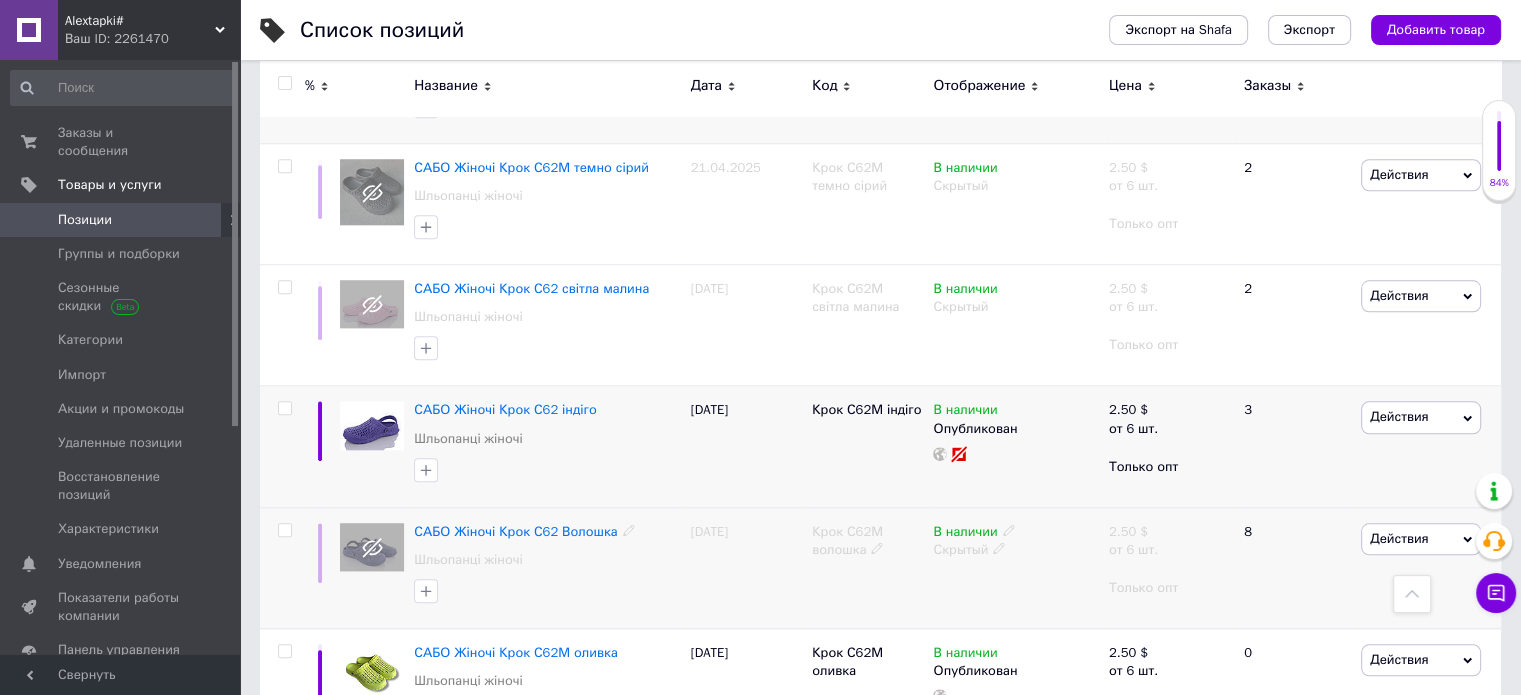 click 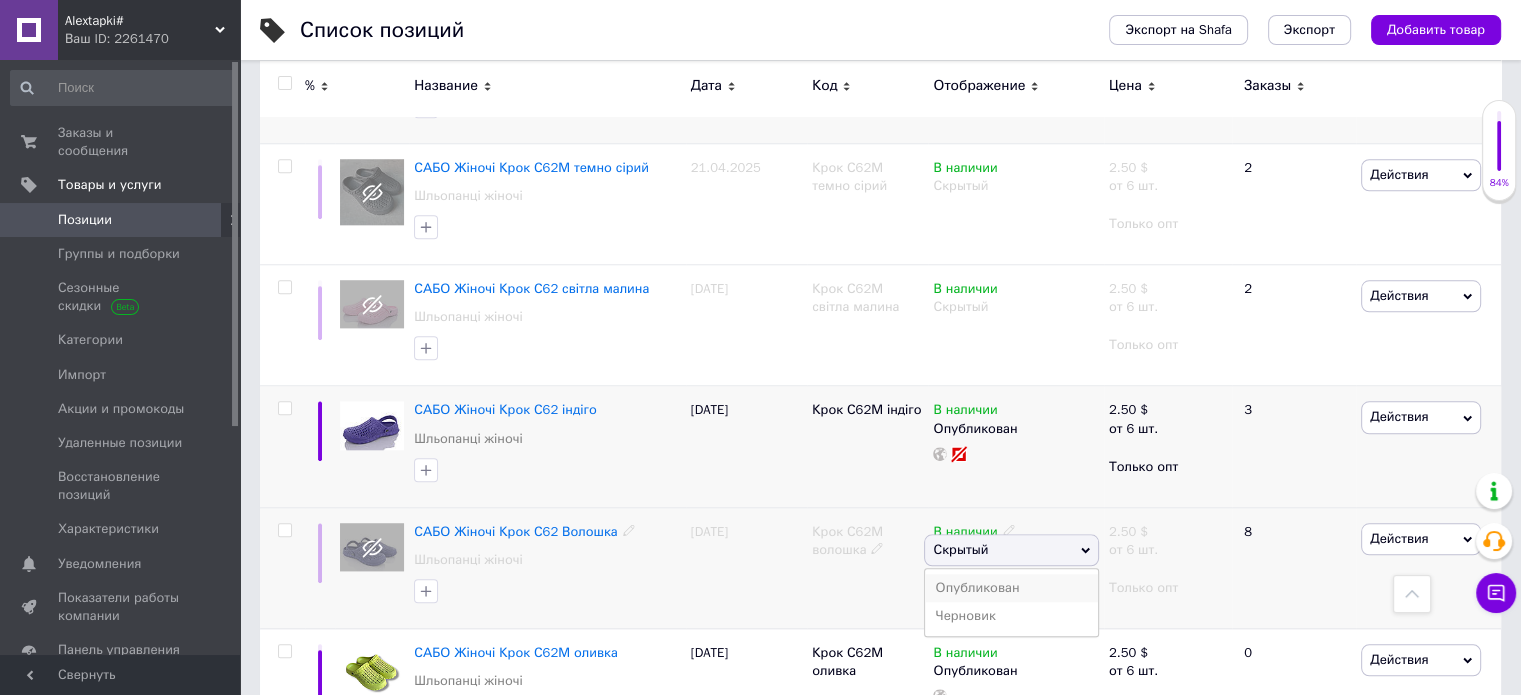 click on "Опубликован" at bounding box center [1011, 588] 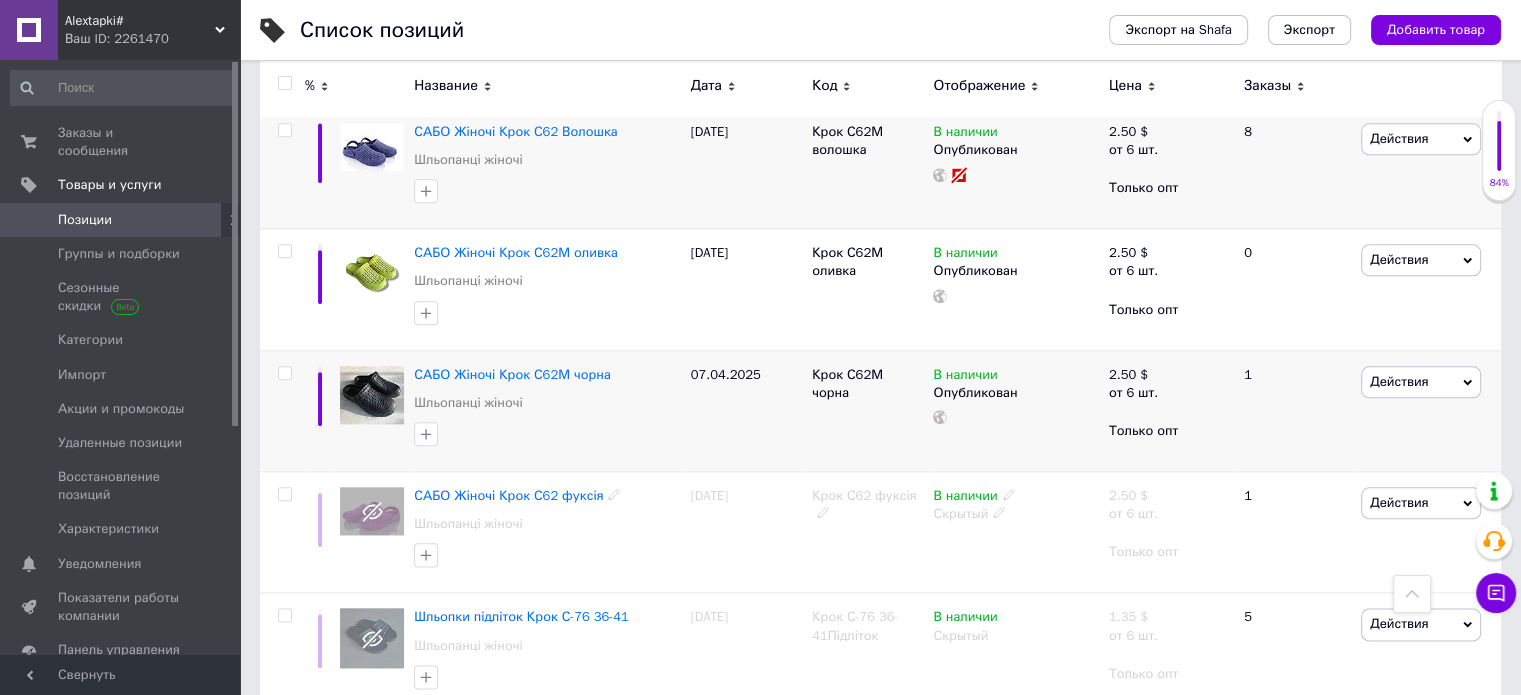 scroll, scrollTop: 10000, scrollLeft: 0, axis: vertical 